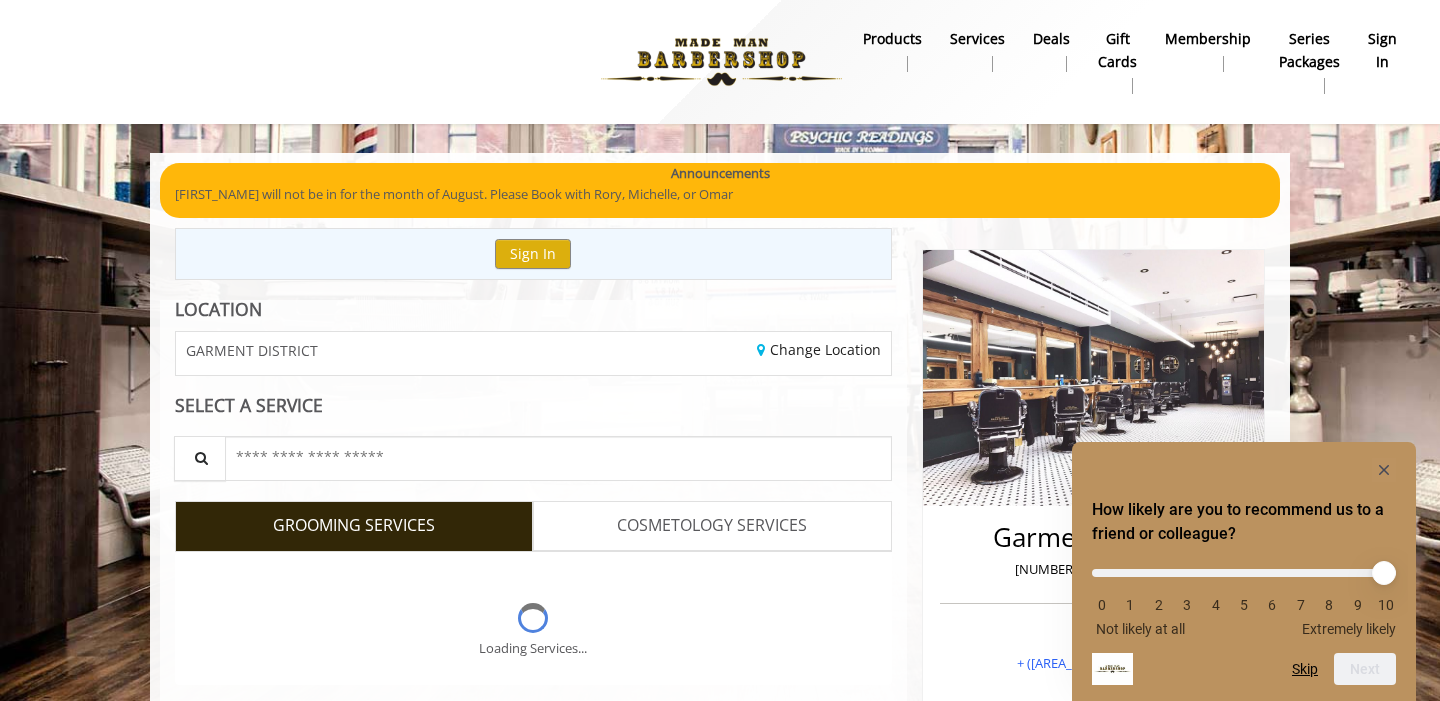 scroll, scrollTop: 50, scrollLeft: 0, axis: vertical 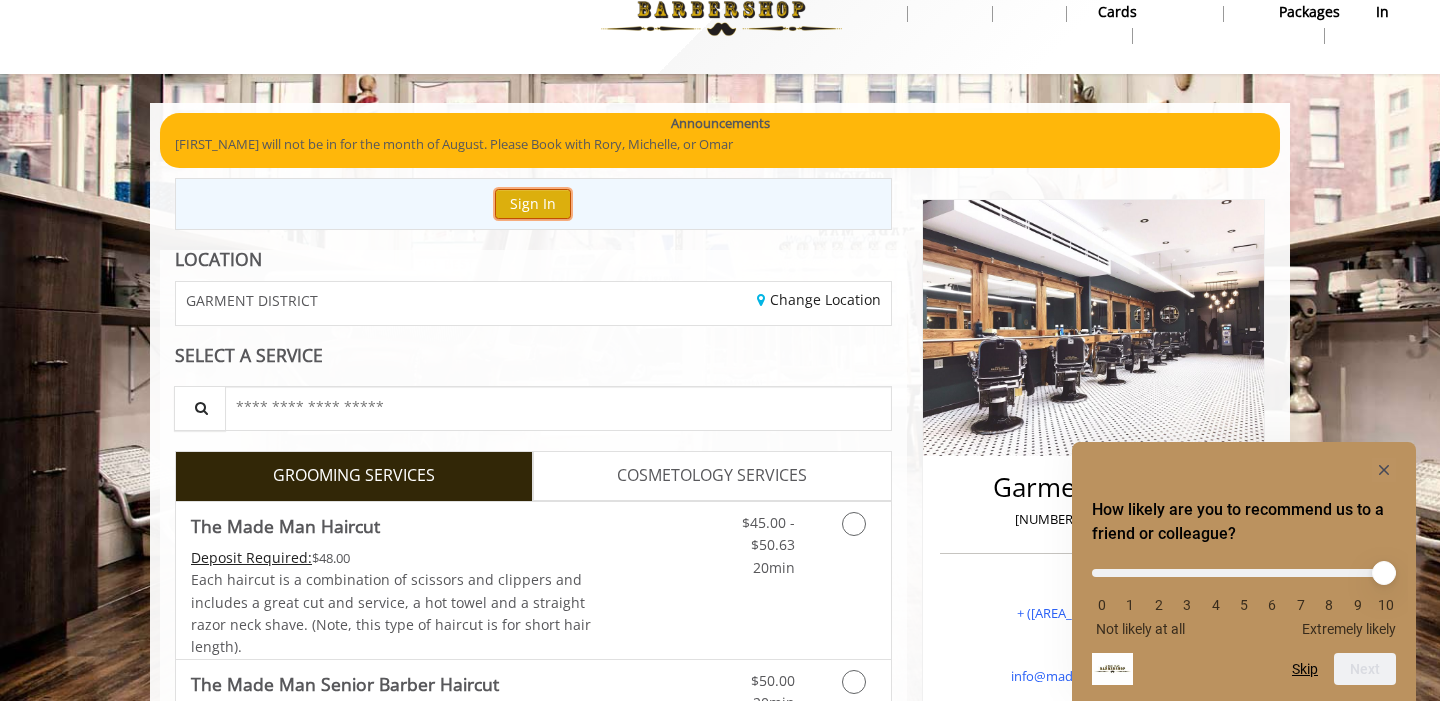 click on "Sign In" at bounding box center [533, 203] 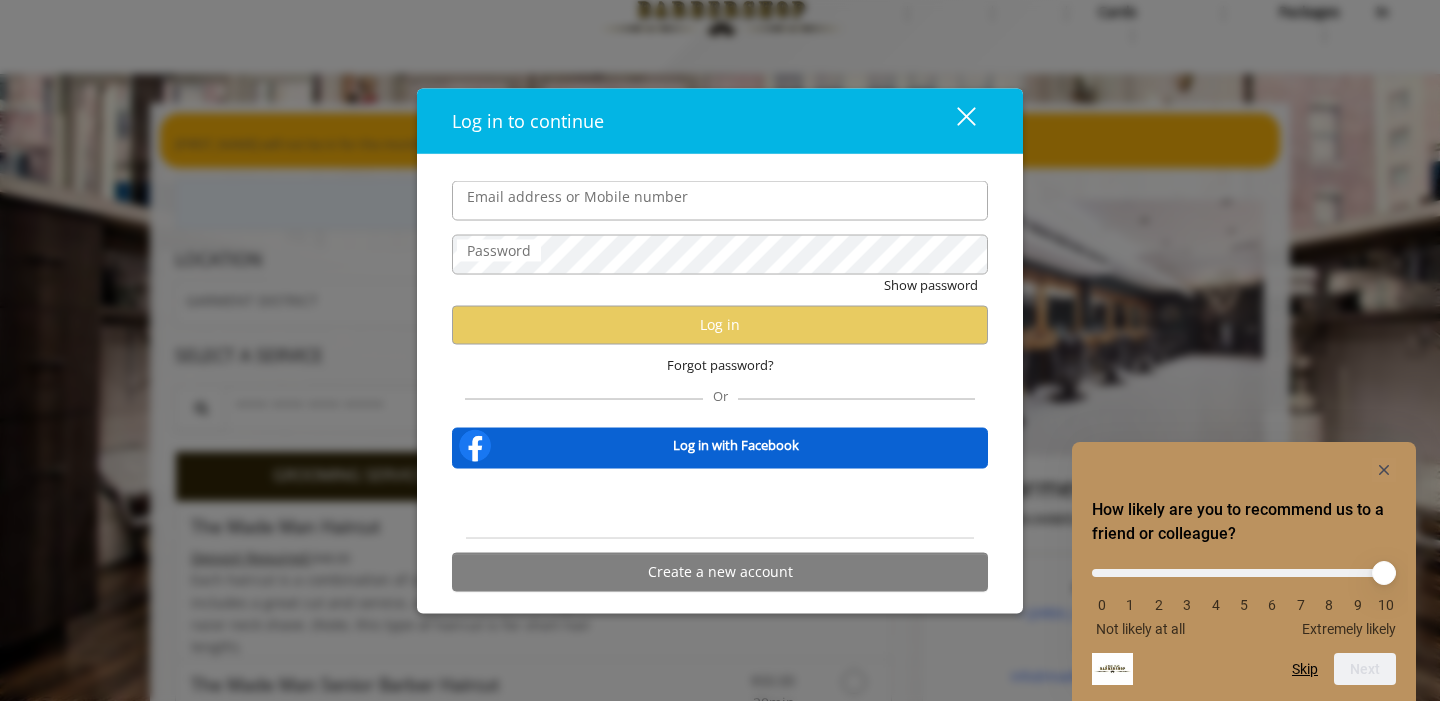 click on "Email address or Mobile number" at bounding box center [720, 201] 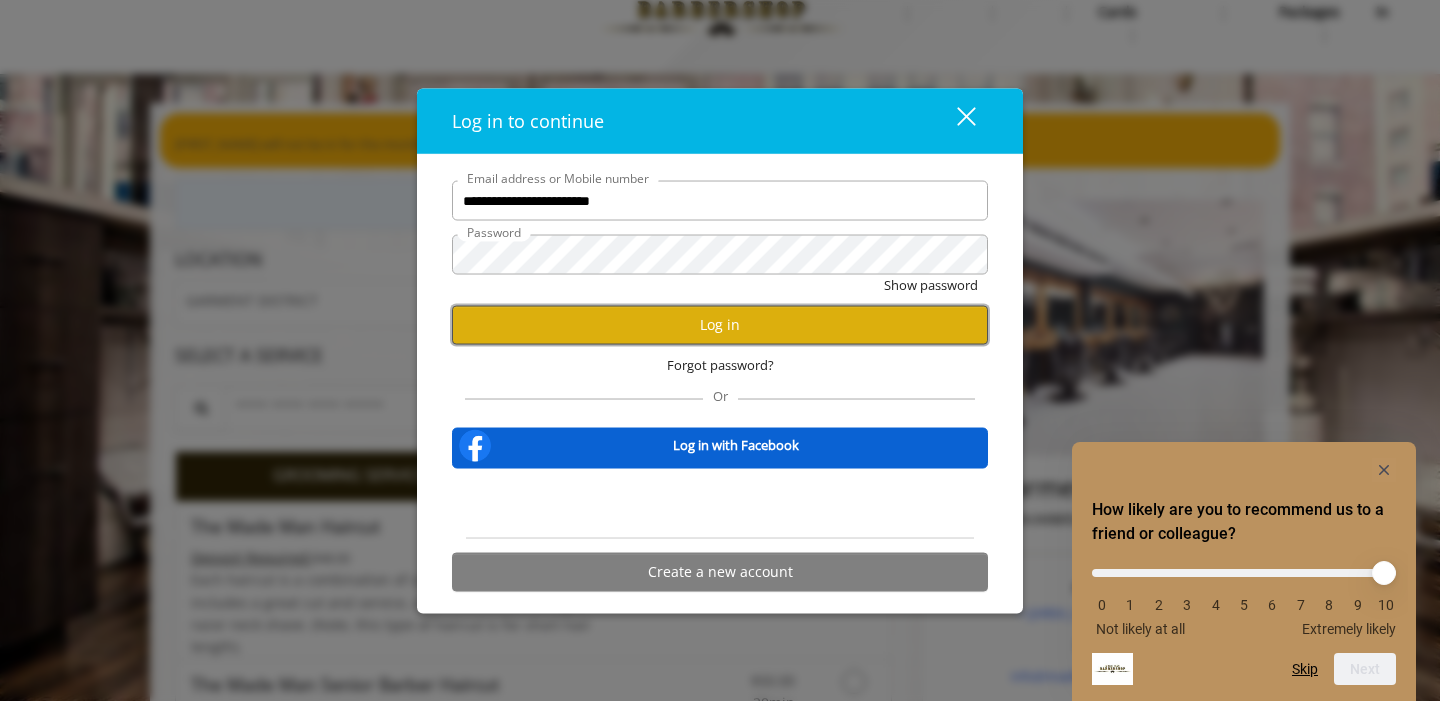 click on "Log in" at bounding box center [720, 324] 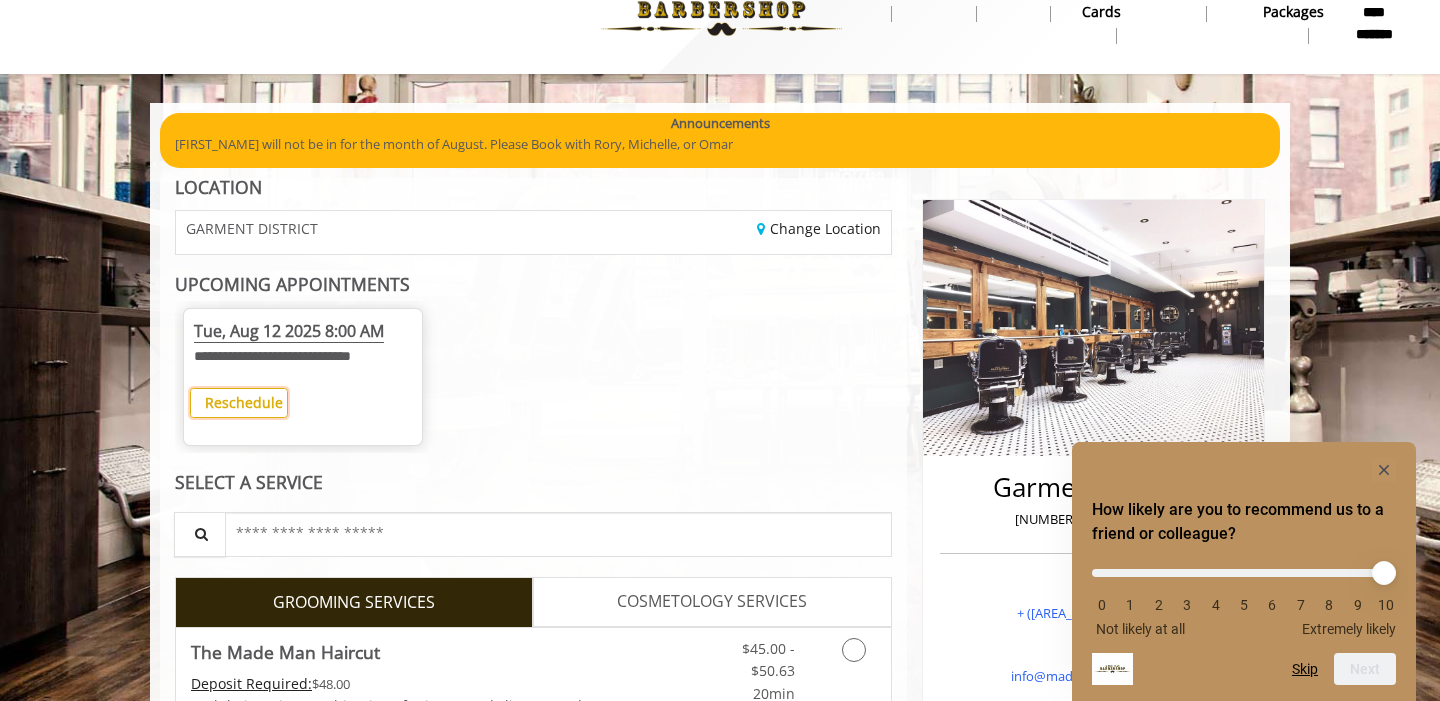 click on "Reschedule" 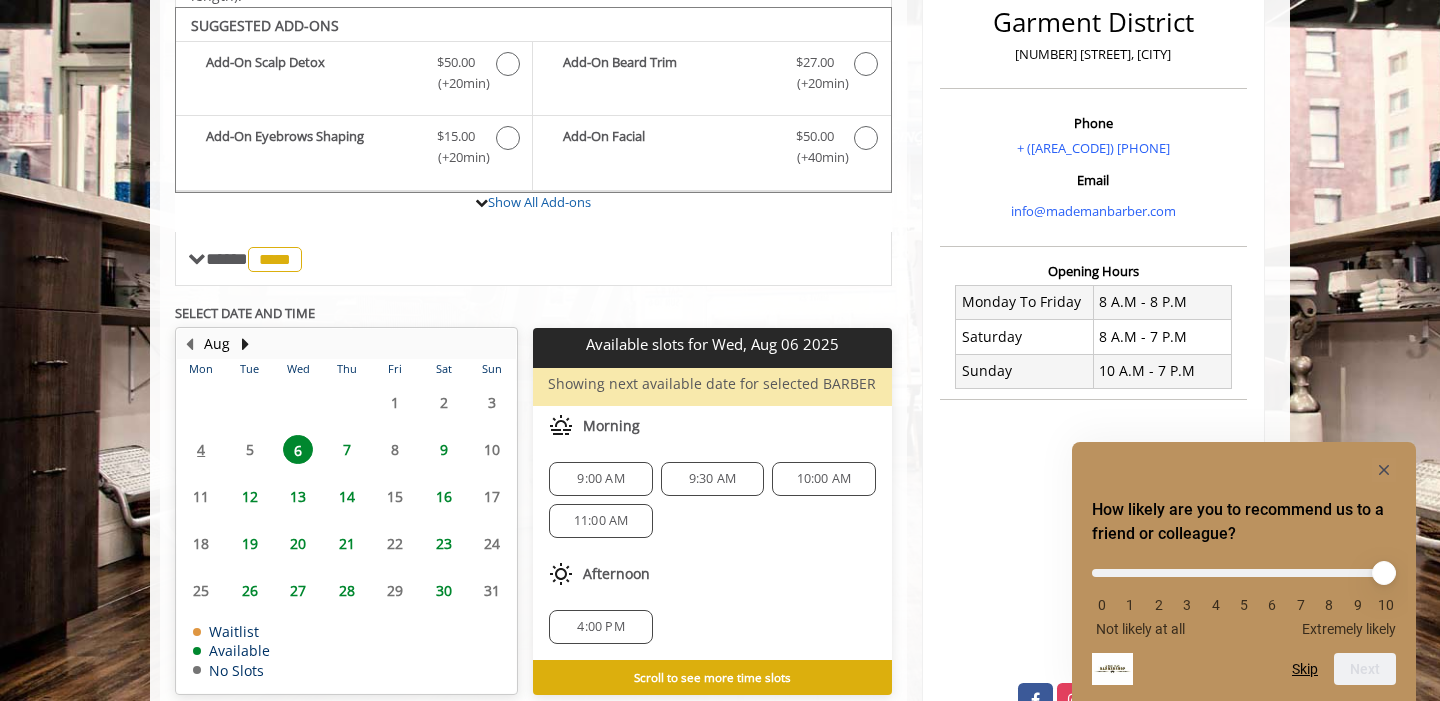 scroll, scrollTop: 523, scrollLeft: 0, axis: vertical 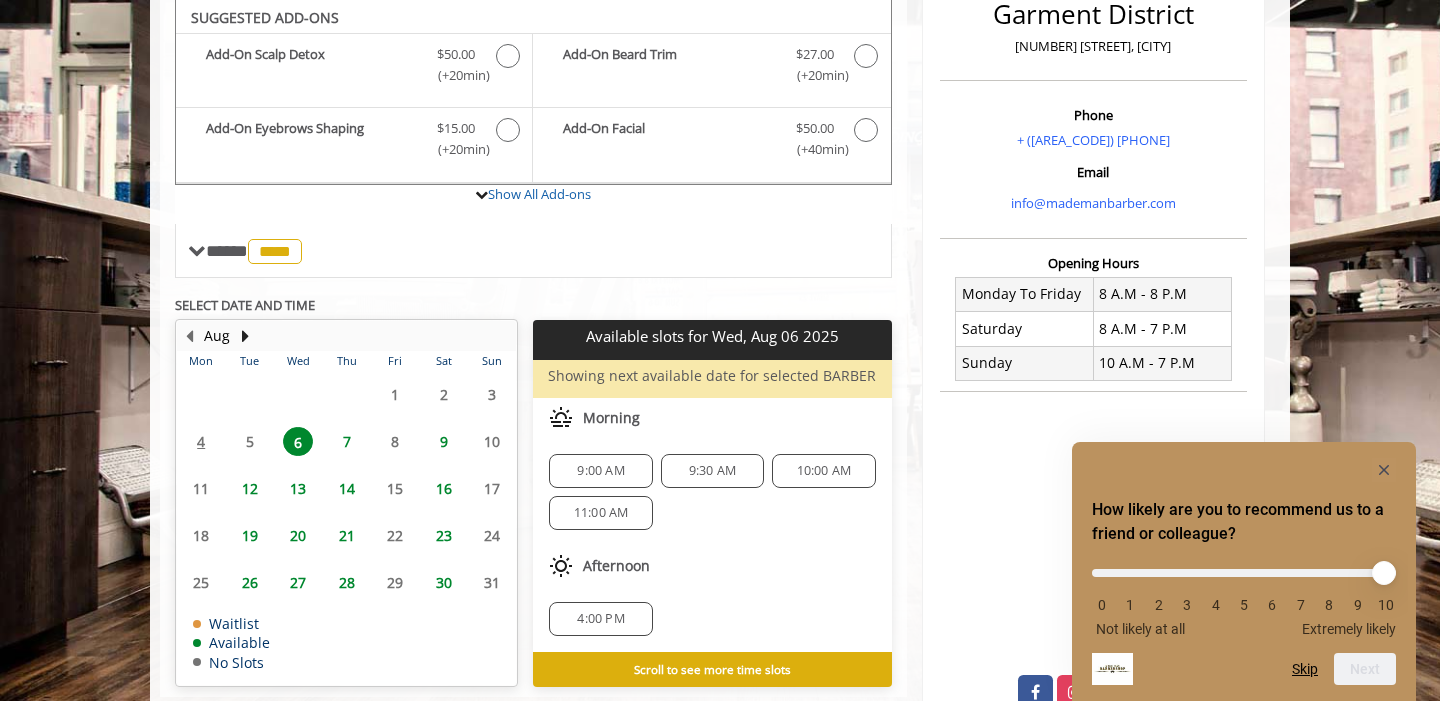 click on "13" 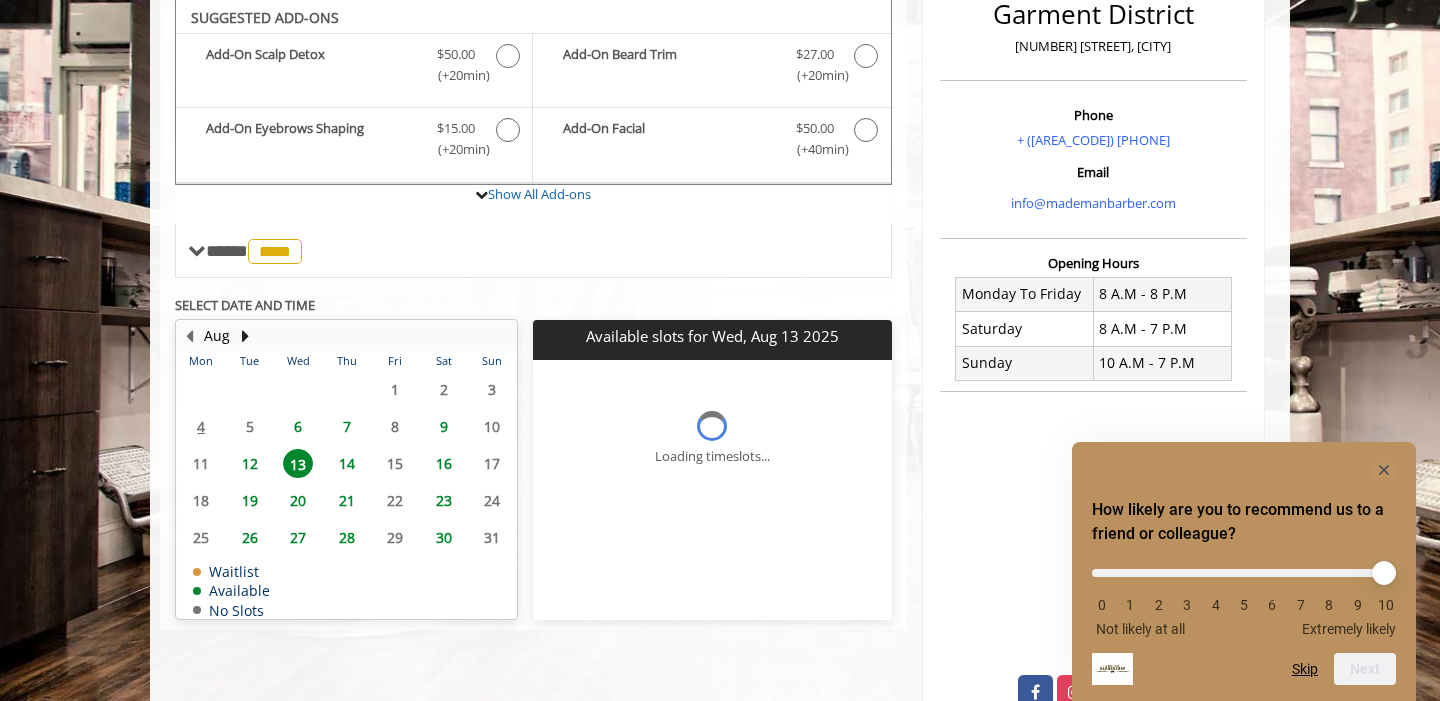 scroll, scrollTop: 592, scrollLeft: 0, axis: vertical 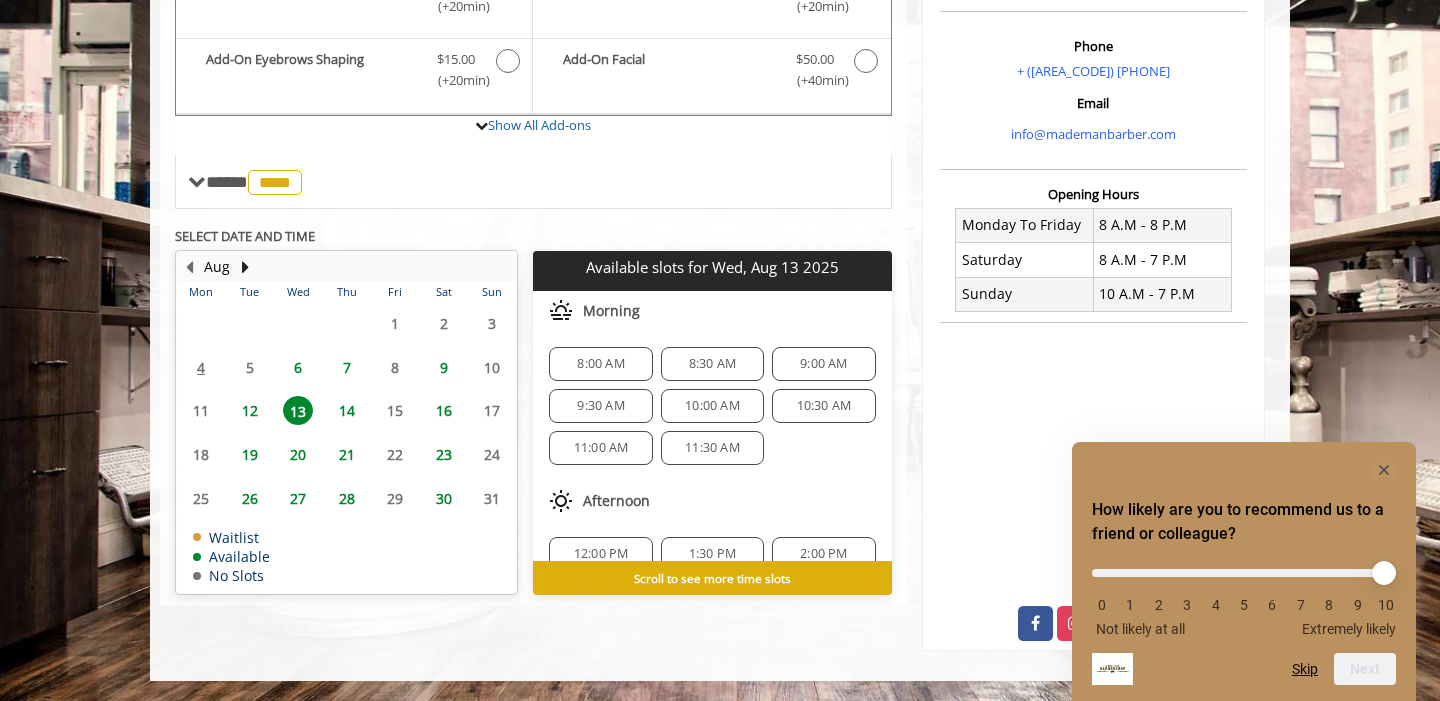 click on "8:30 AM" 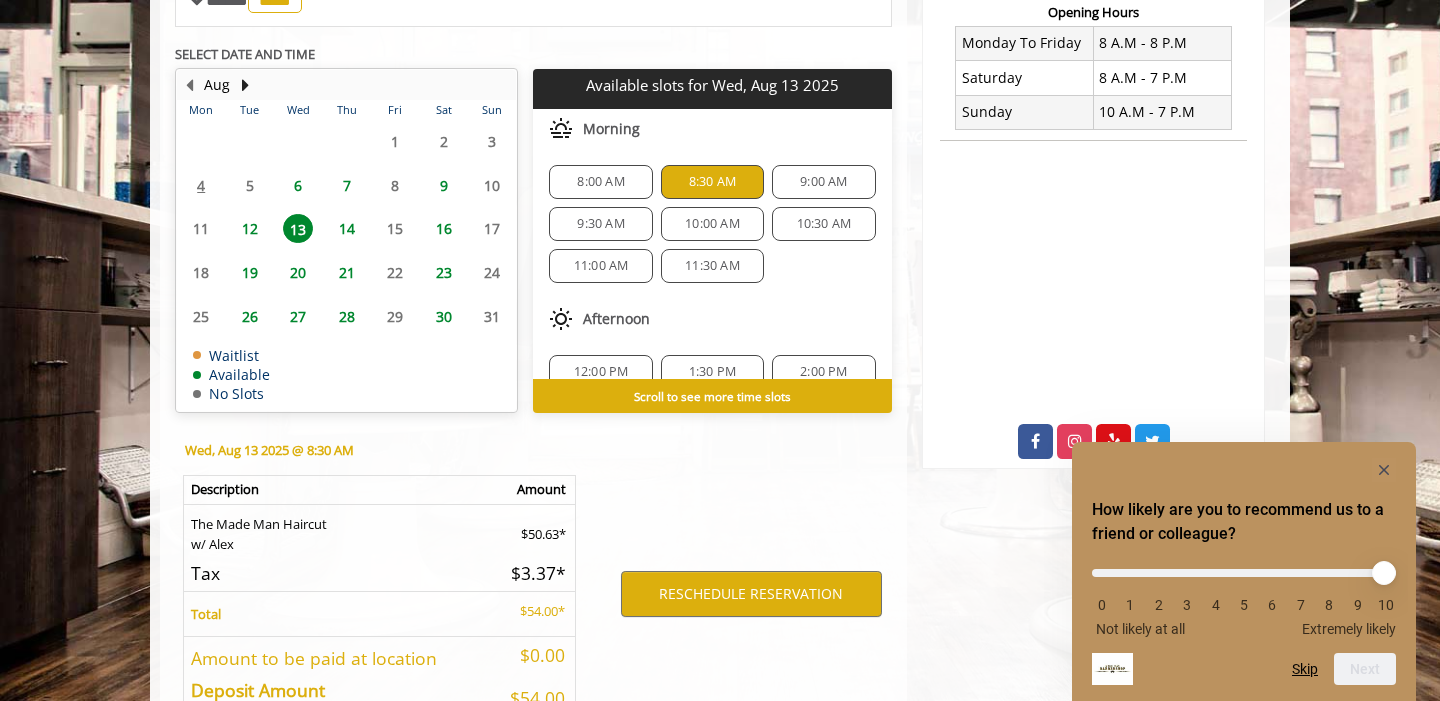 scroll, scrollTop: 907, scrollLeft: 0, axis: vertical 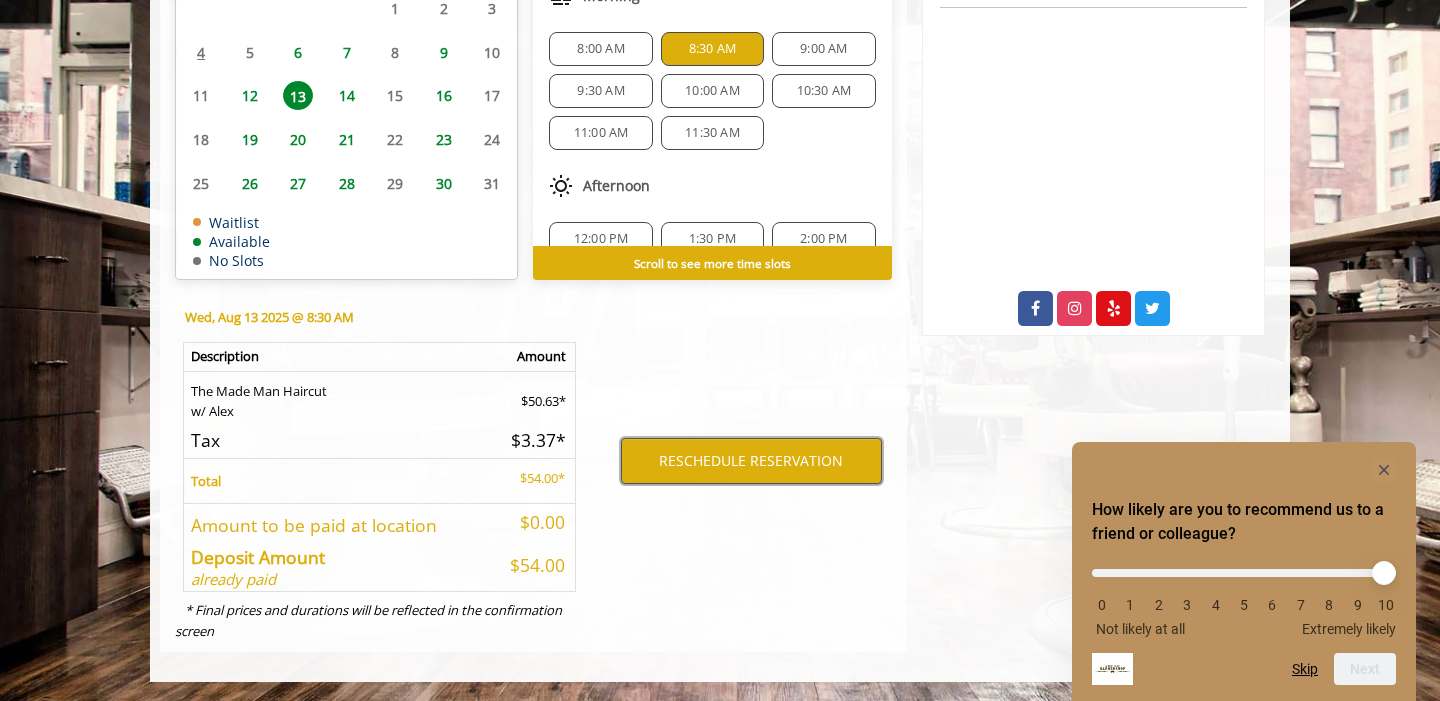 click on "RESCHEDULE RESERVATION" at bounding box center (751, 461) 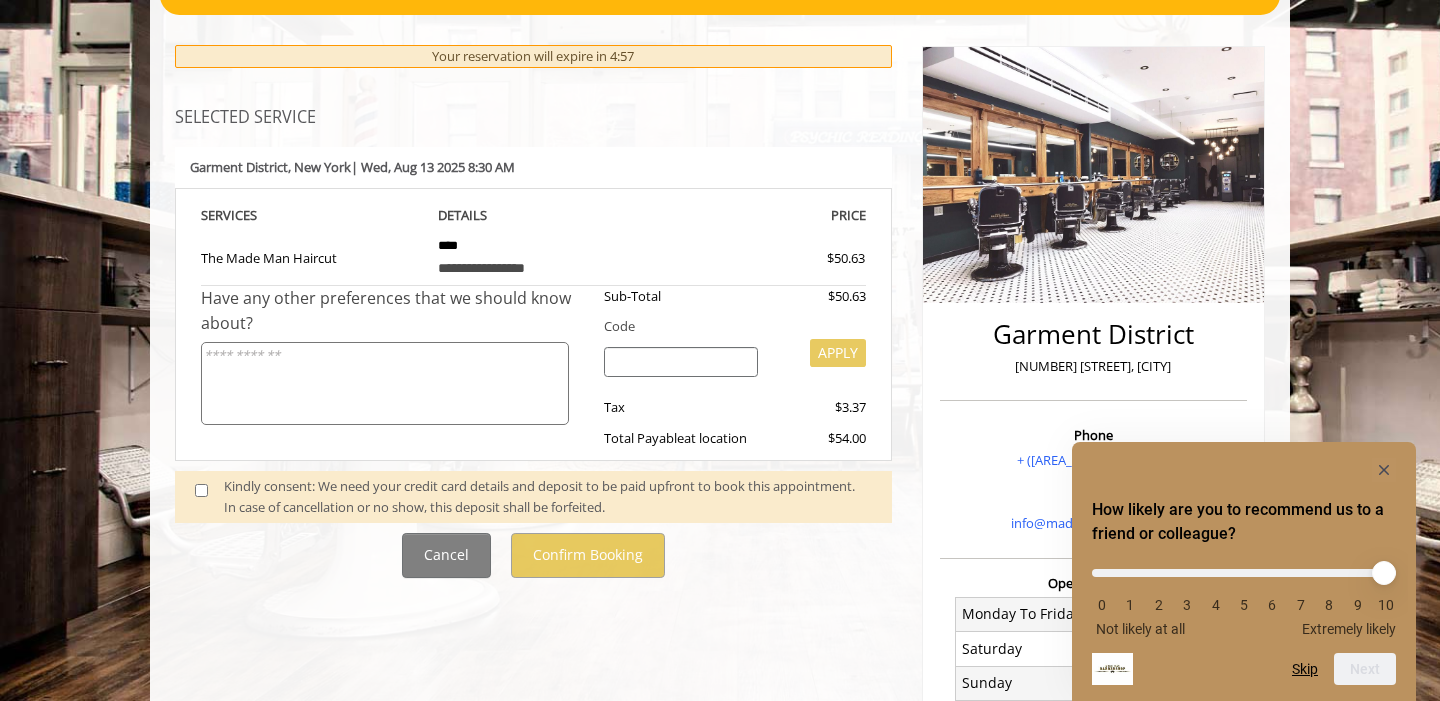 scroll, scrollTop: 214, scrollLeft: 0, axis: vertical 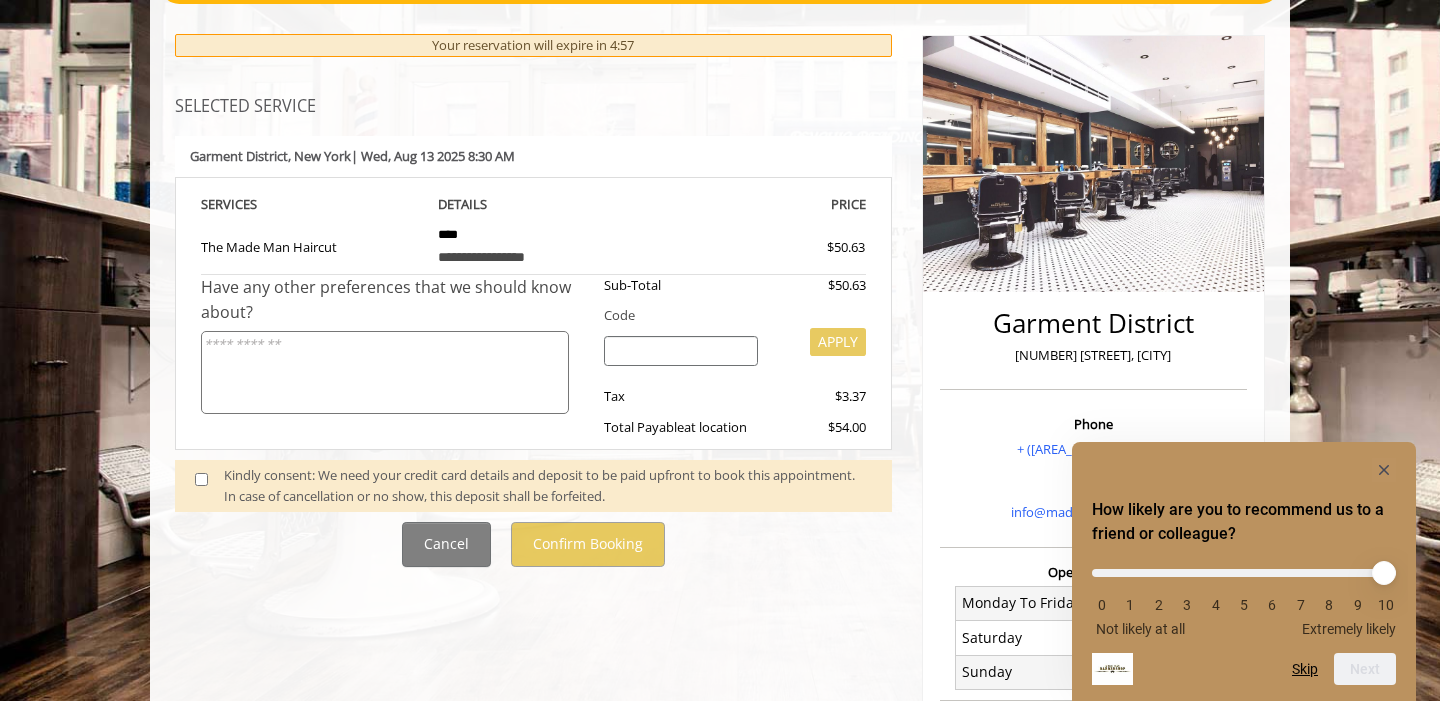 click on "Kindly consent: We need your credit card details and deposit to be paid upfront to book this appointment. In case of cancellation or no show, this deposit shall be forfeited." at bounding box center (548, 486) 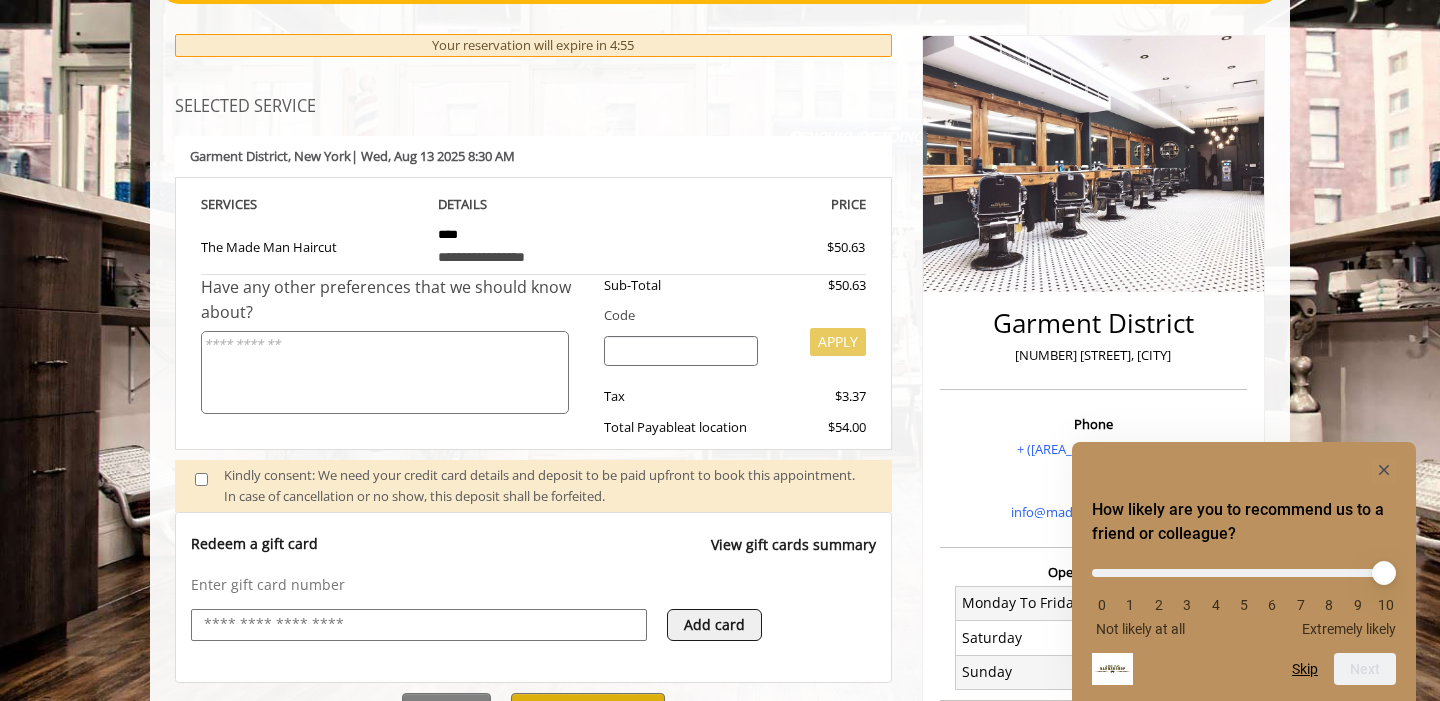 scroll, scrollTop: 371, scrollLeft: 0, axis: vertical 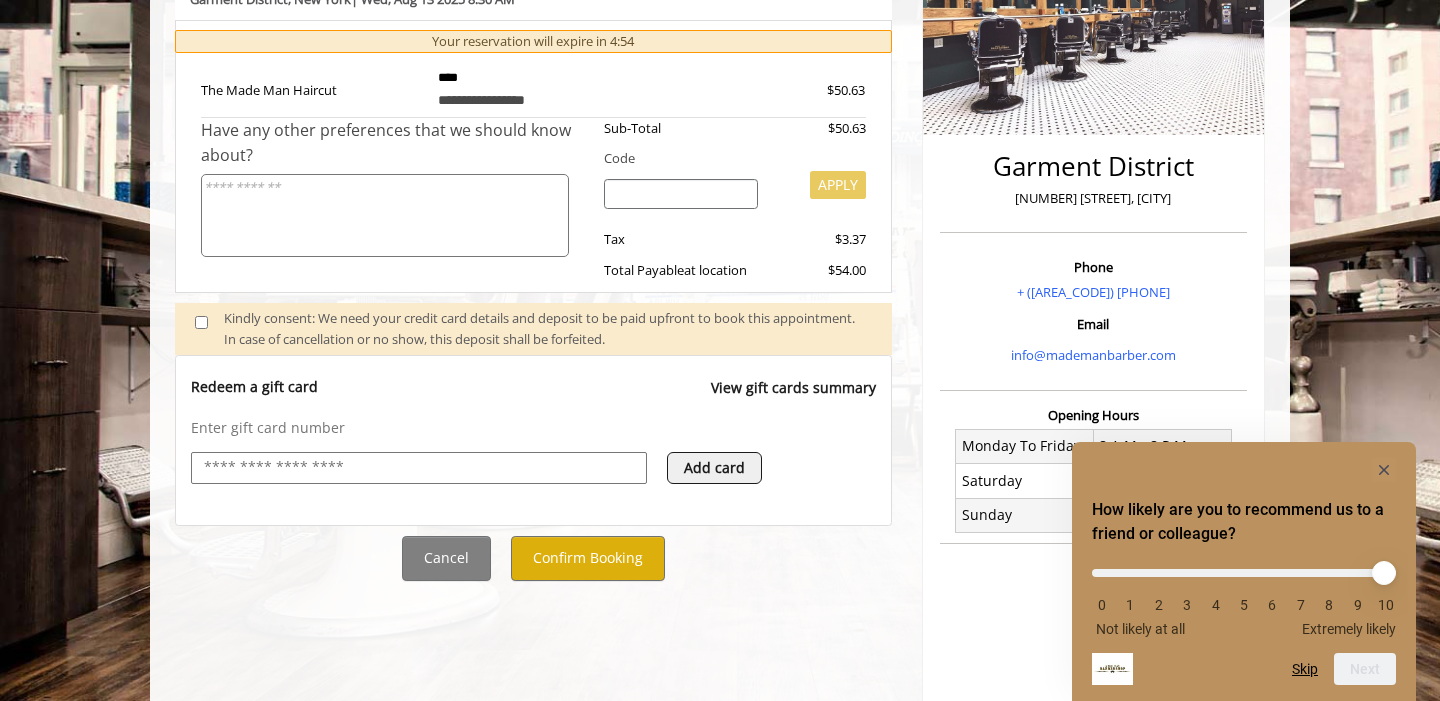 click on "**********" 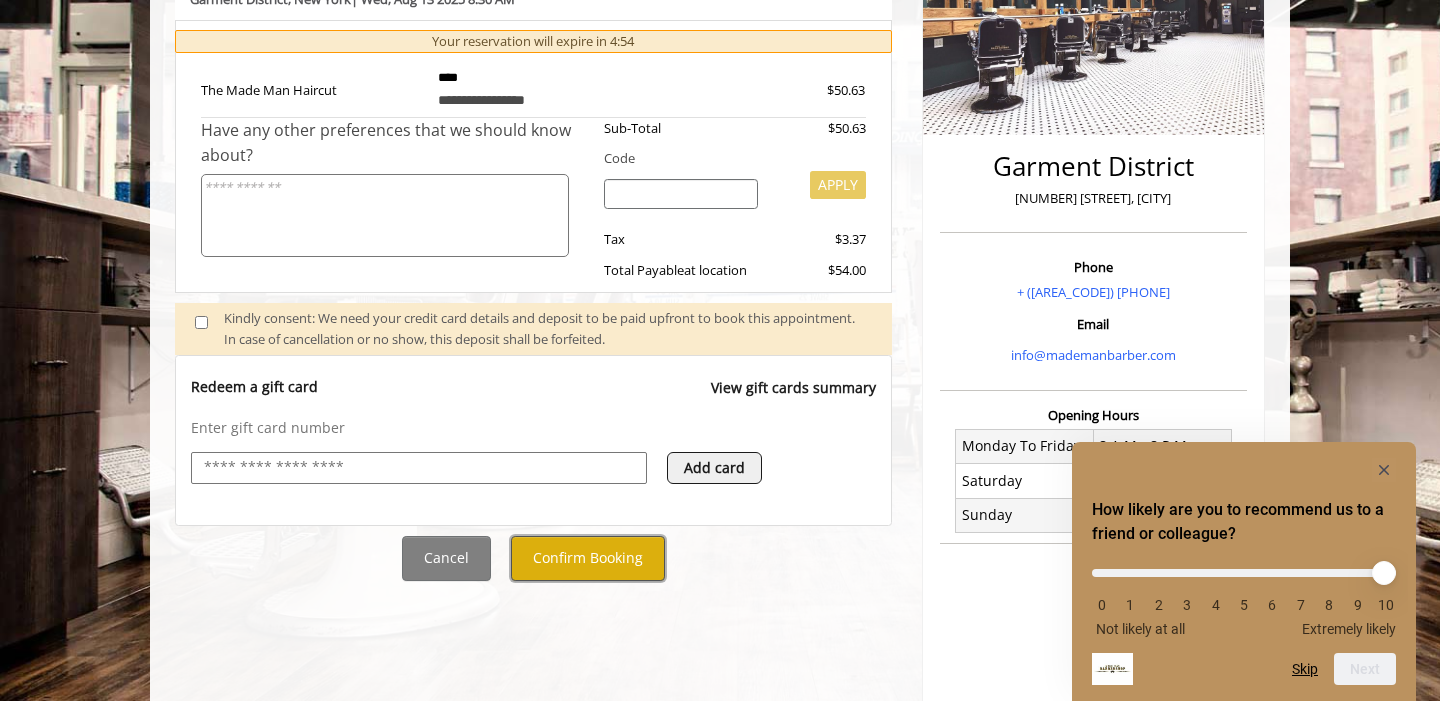click on "Confirm Booking" at bounding box center [588, 558] 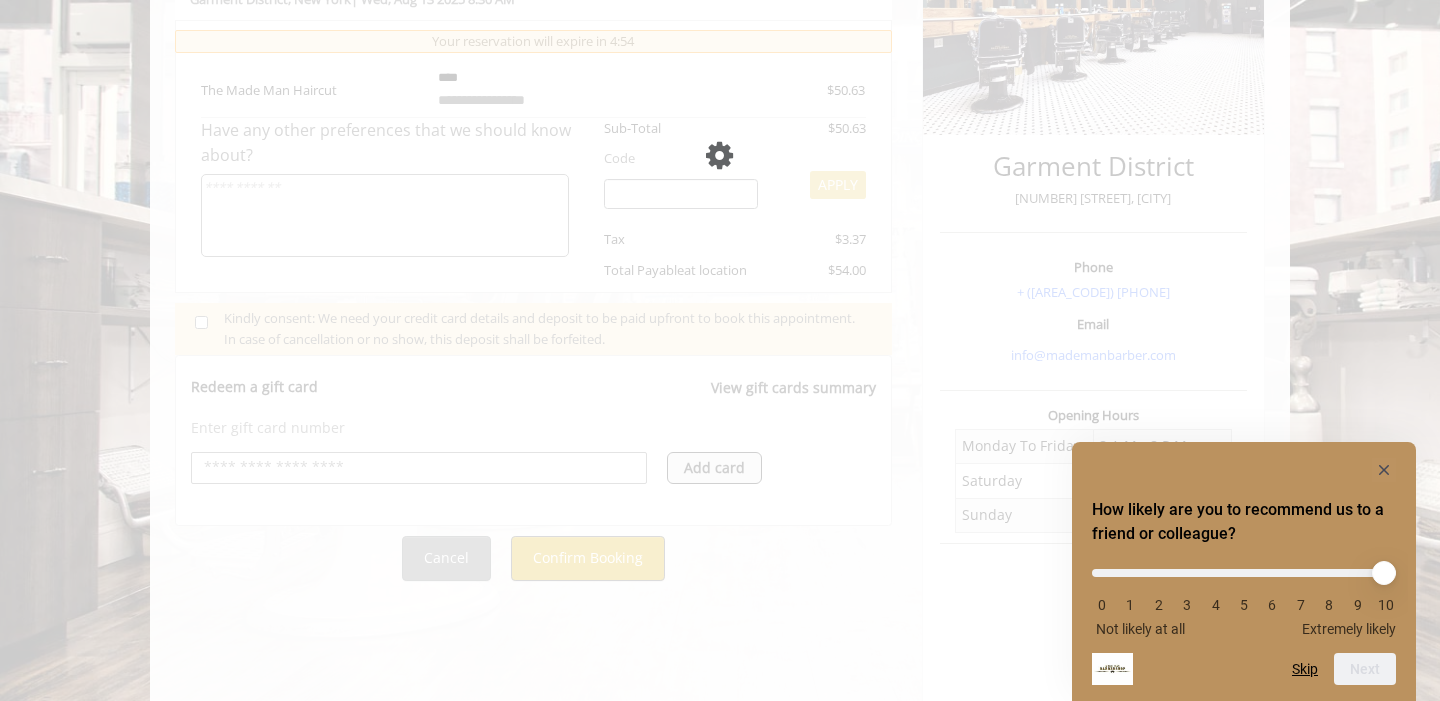 scroll, scrollTop: 0, scrollLeft: 0, axis: both 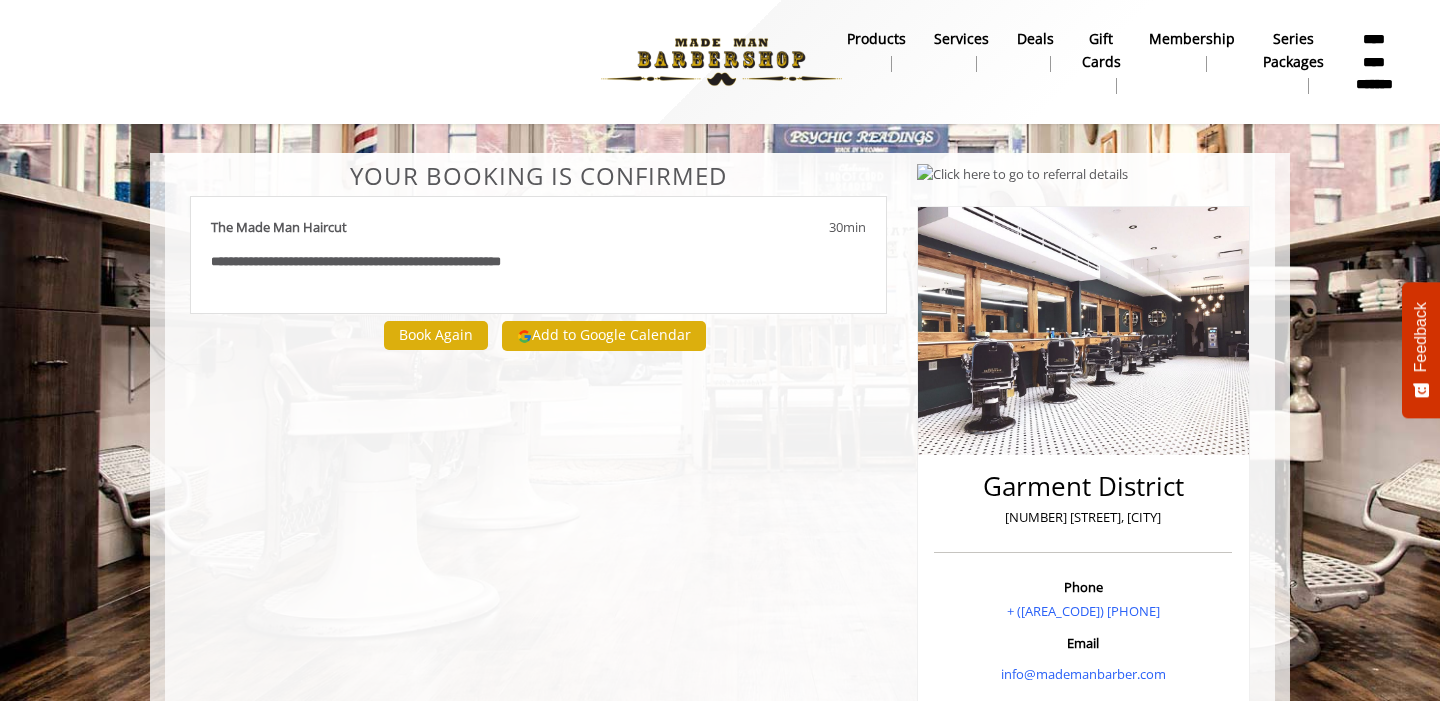 click on "**********" at bounding box center (1374, 61) 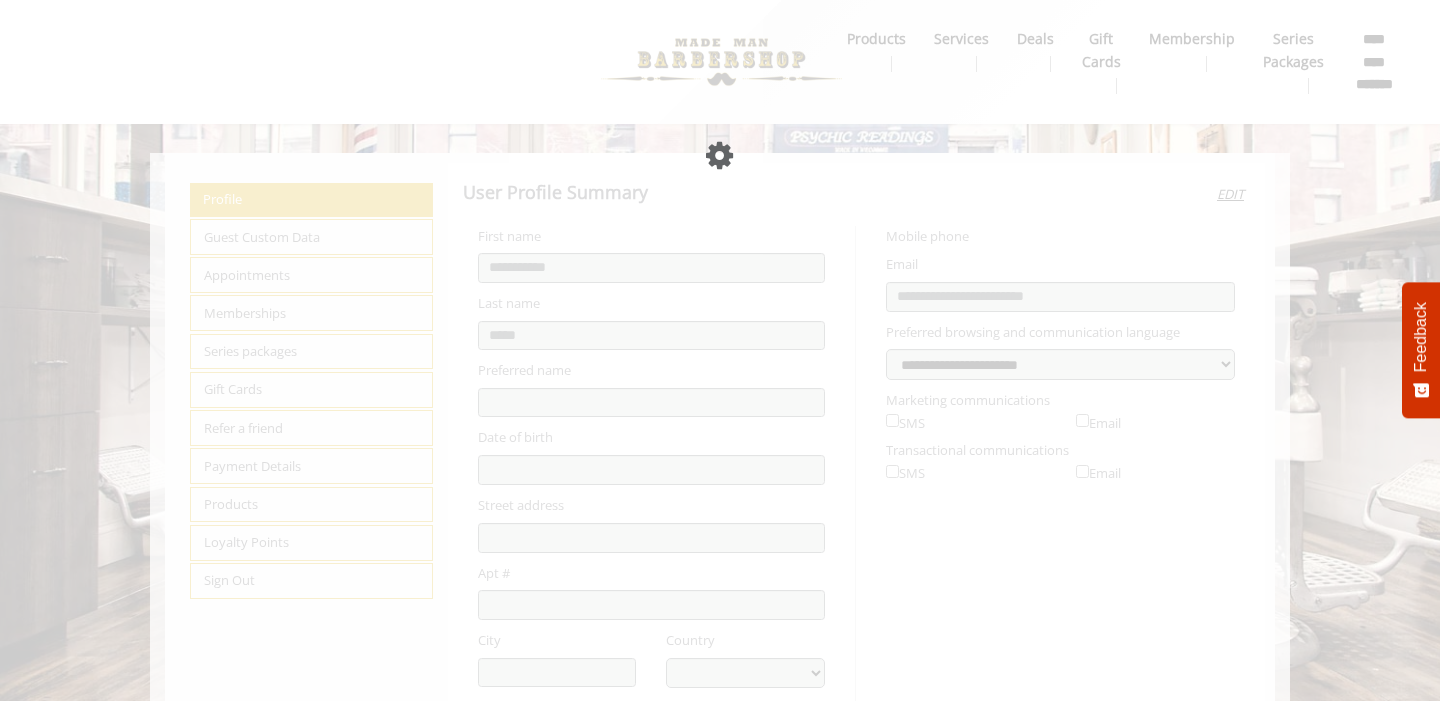 select on "***" 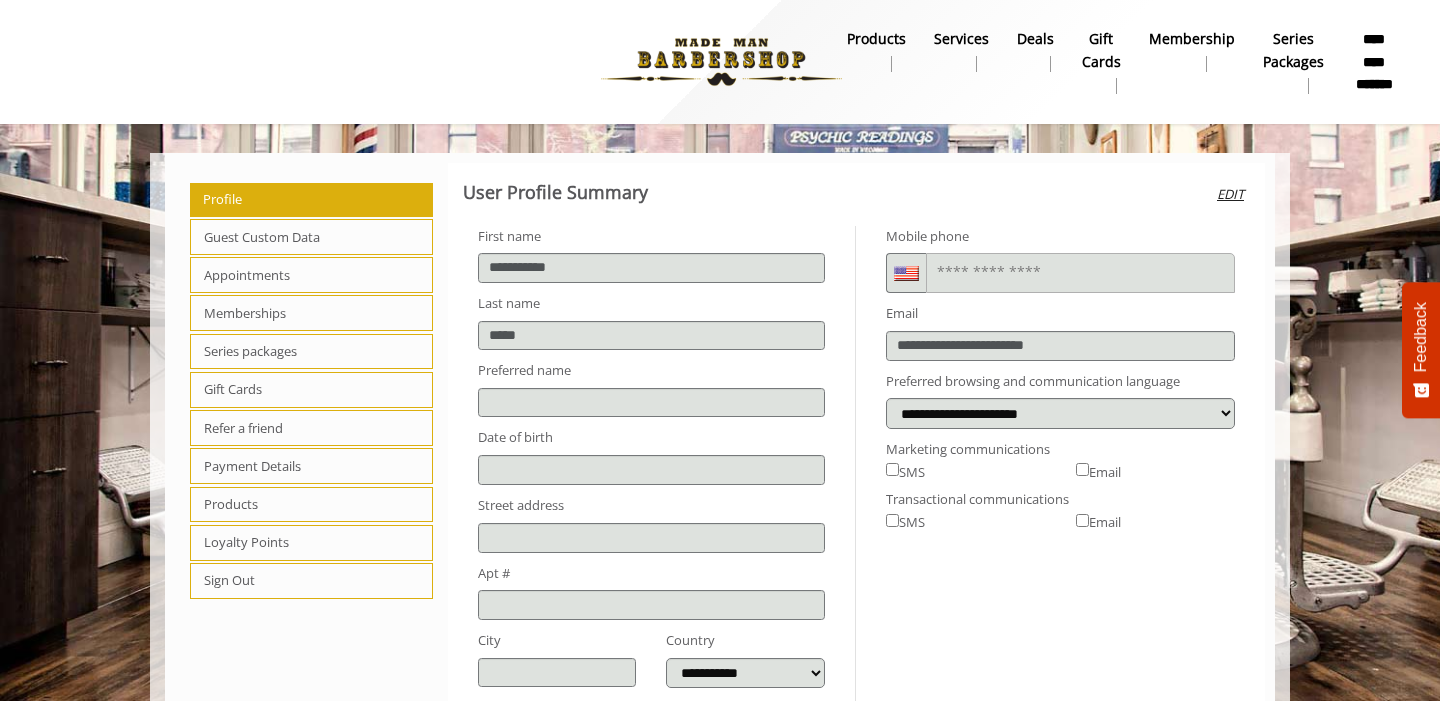 click on "Appointments" at bounding box center (311, 275) 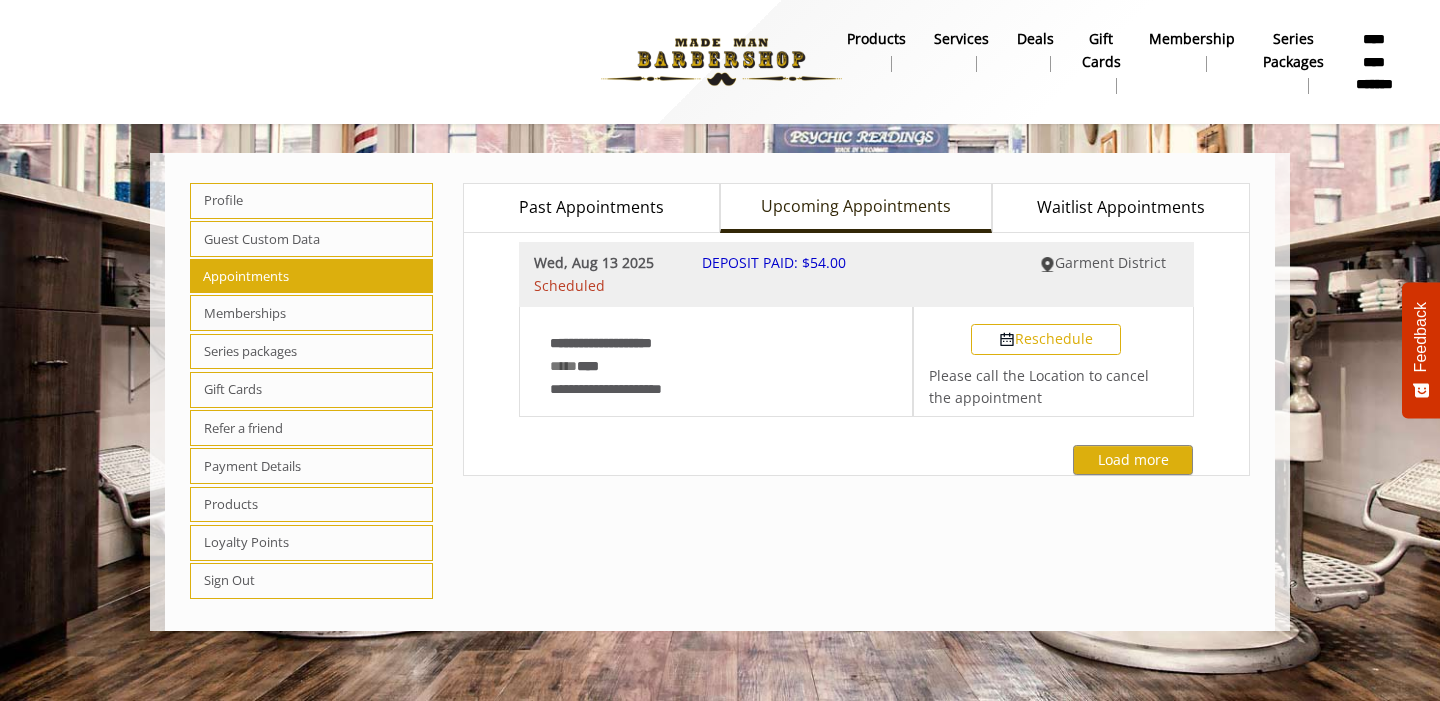 click on "Past Appointments" at bounding box center [591, 208] 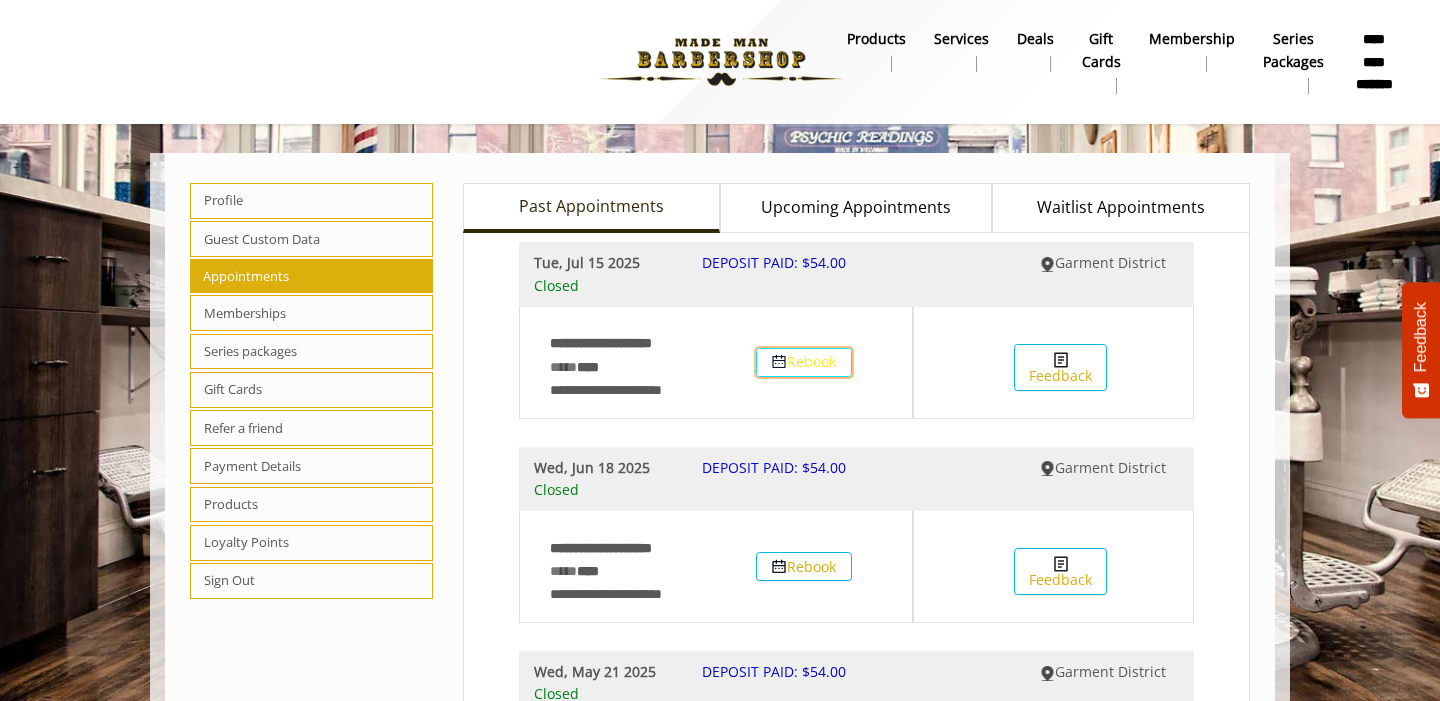 click on "Rebook" at bounding box center [804, 362] 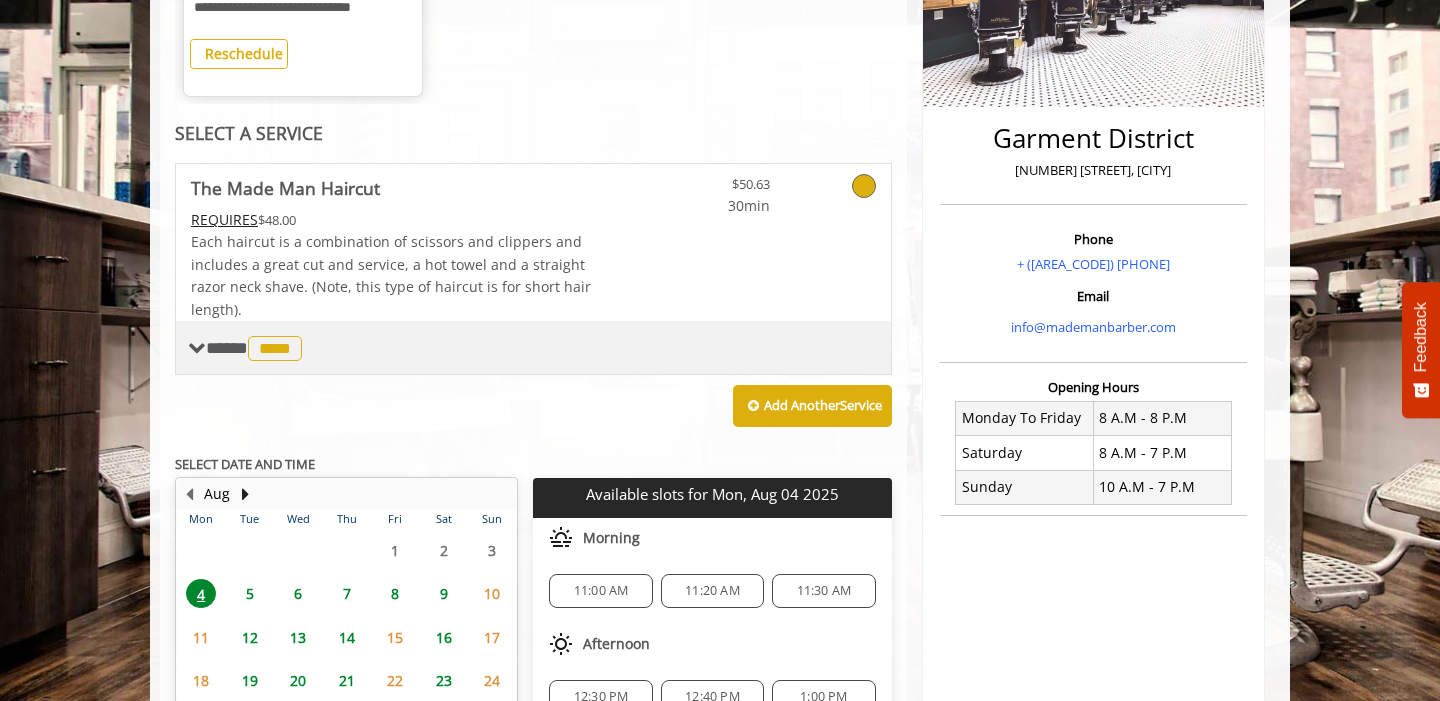 scroll, scrollTop: 434, scrollLeft: 0, axis: vertical 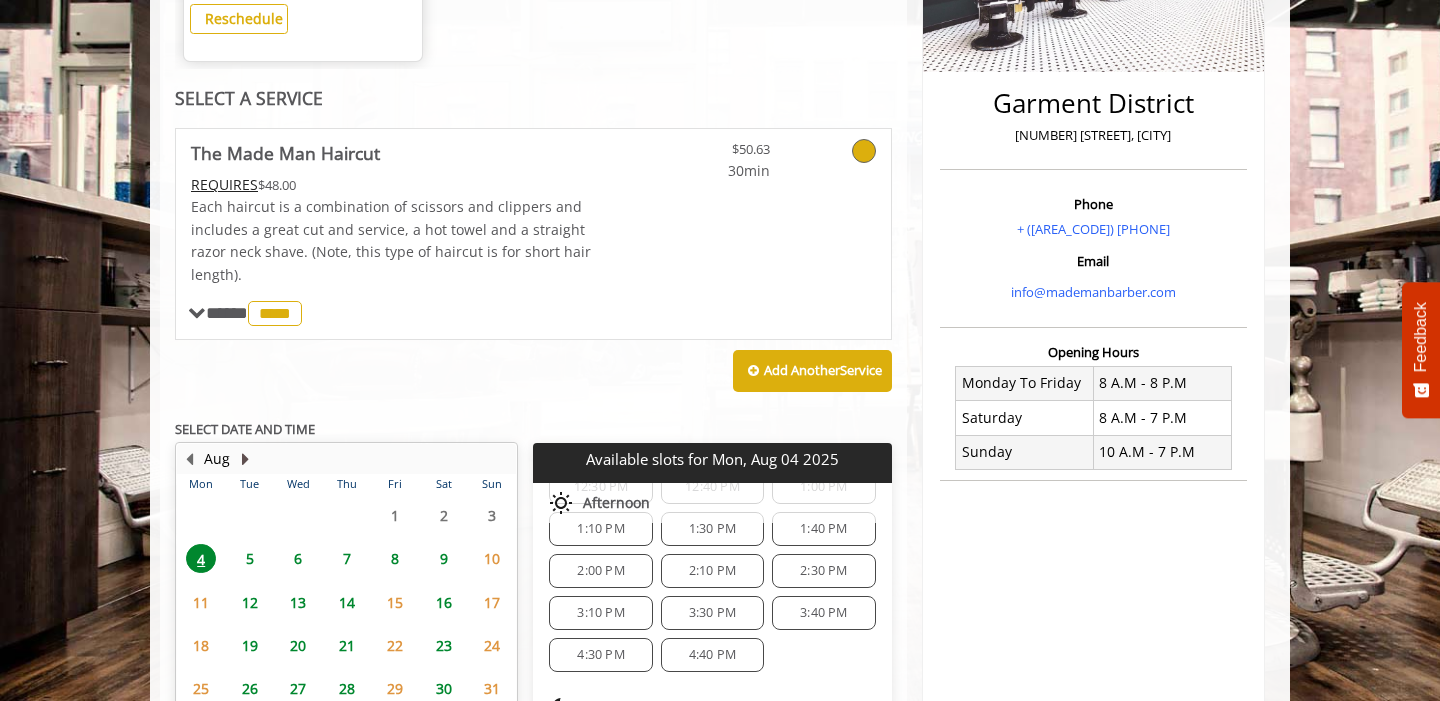 click at bounding box center [245, 459] 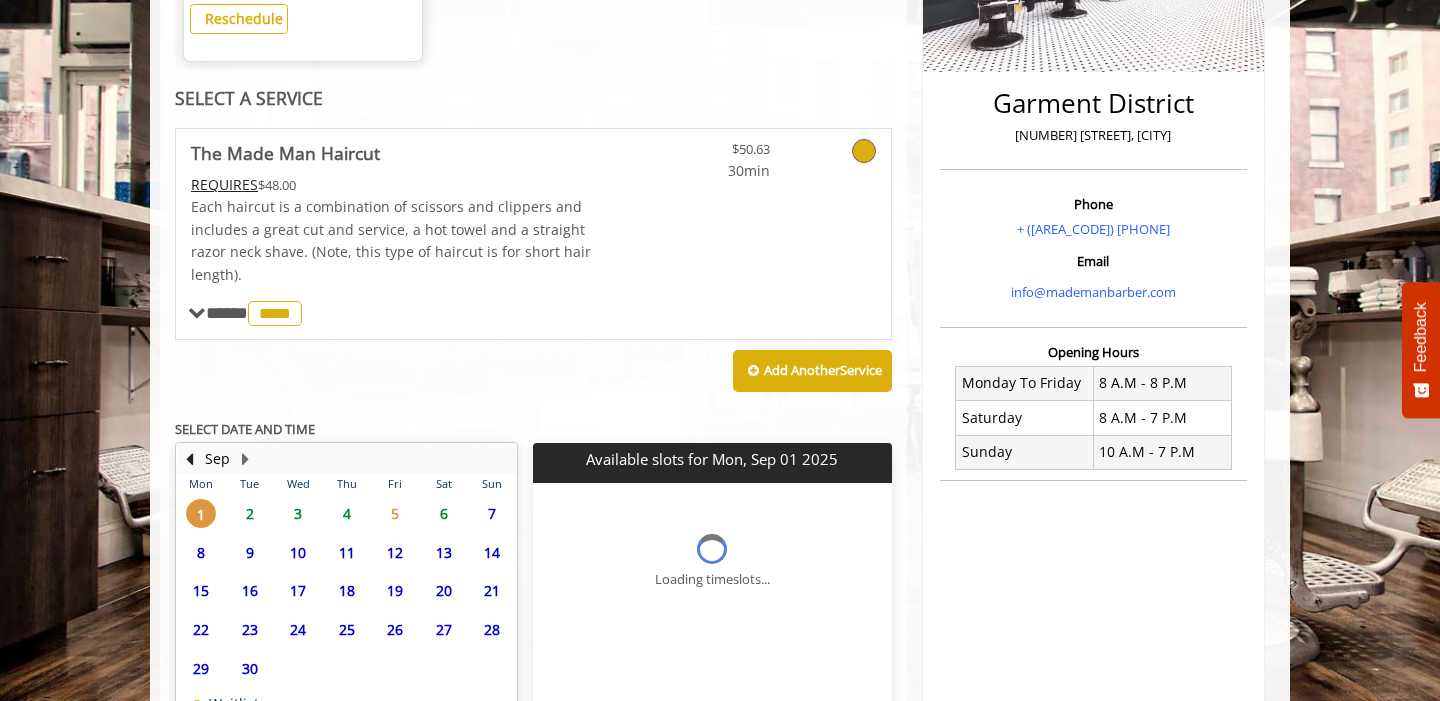 scroll, scrollTop: 0, scrollLeft: 0, axis: both 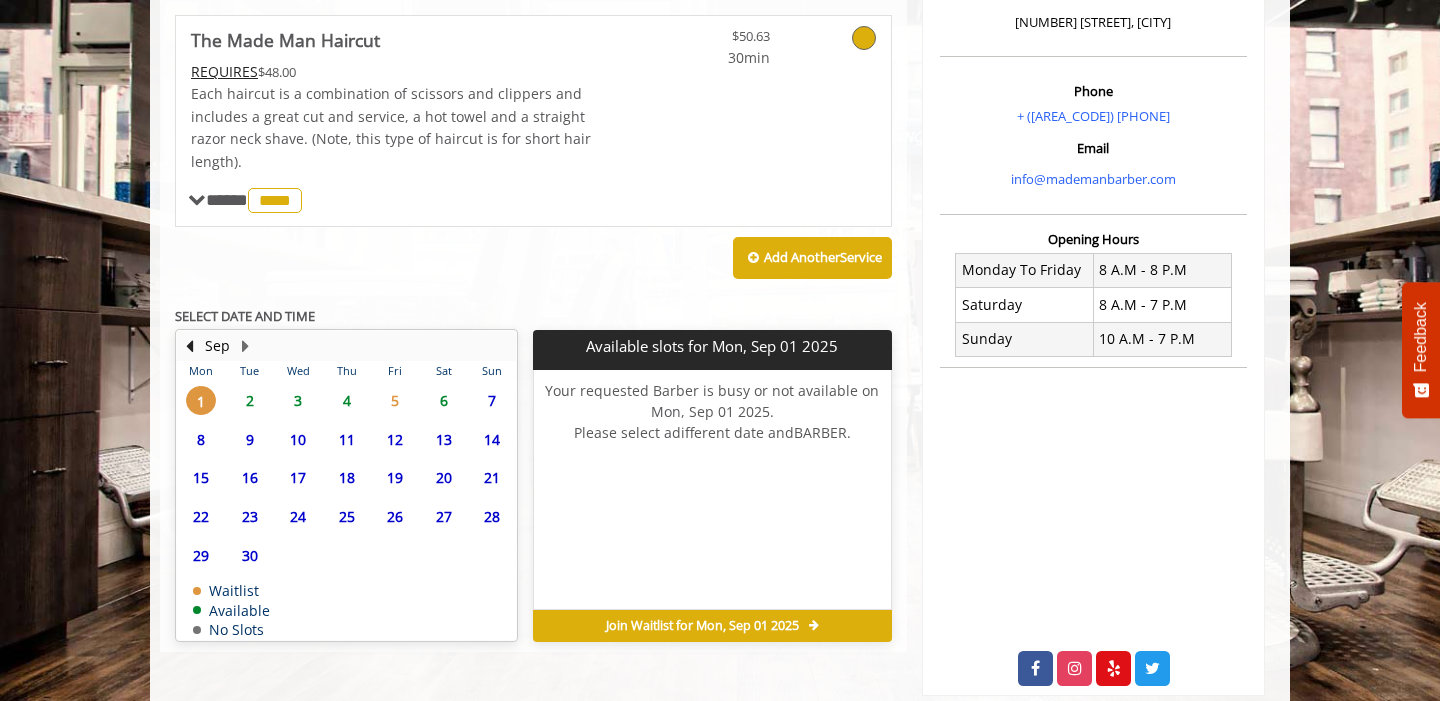 click on "4" 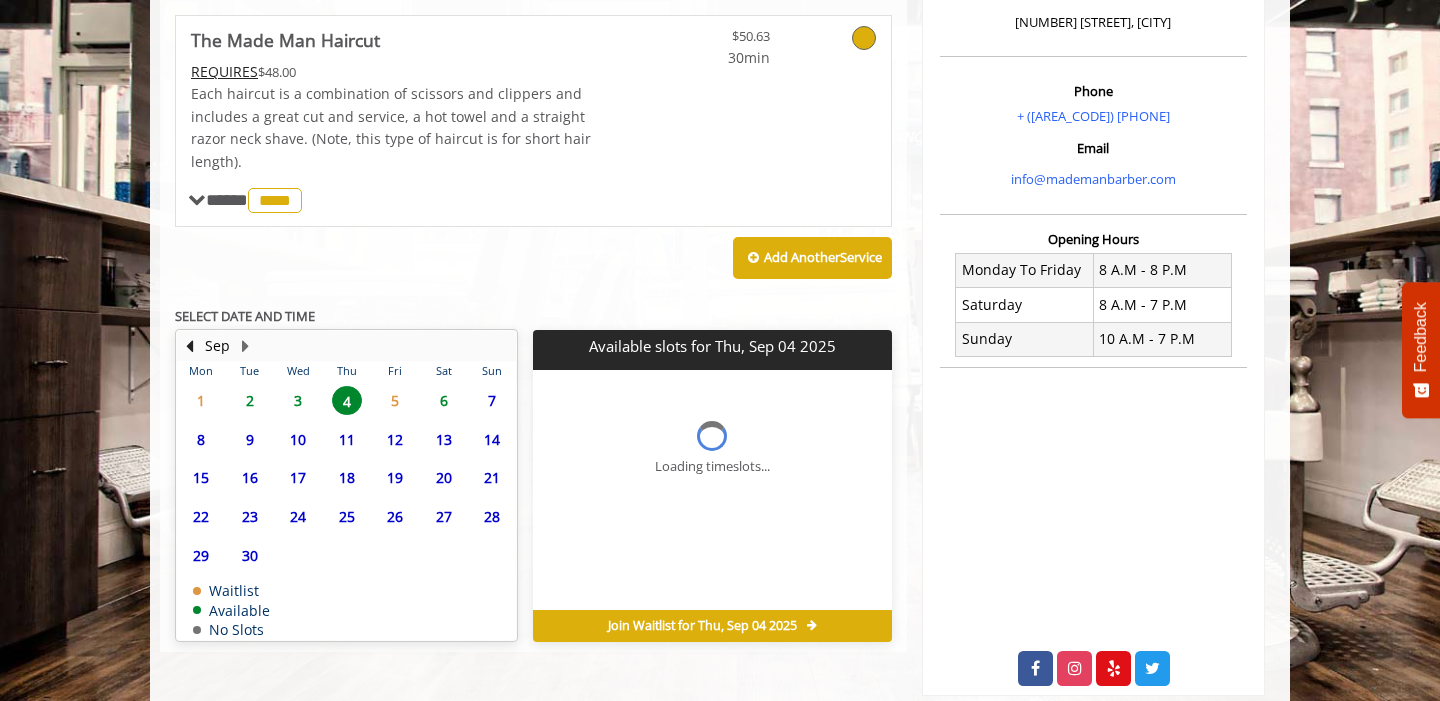 scroll, scrollTop: 592, scrollLeft: 0, axis: vertical 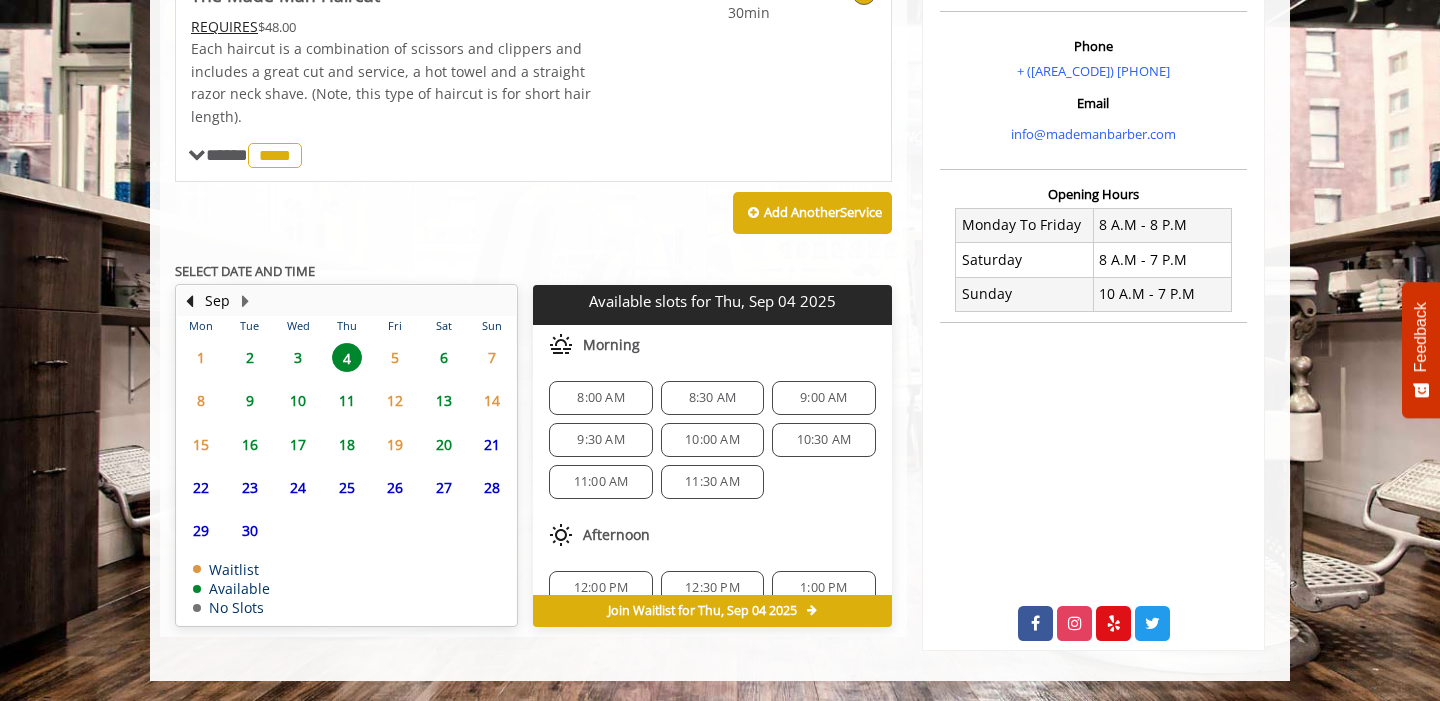 click on "8:30 AM" 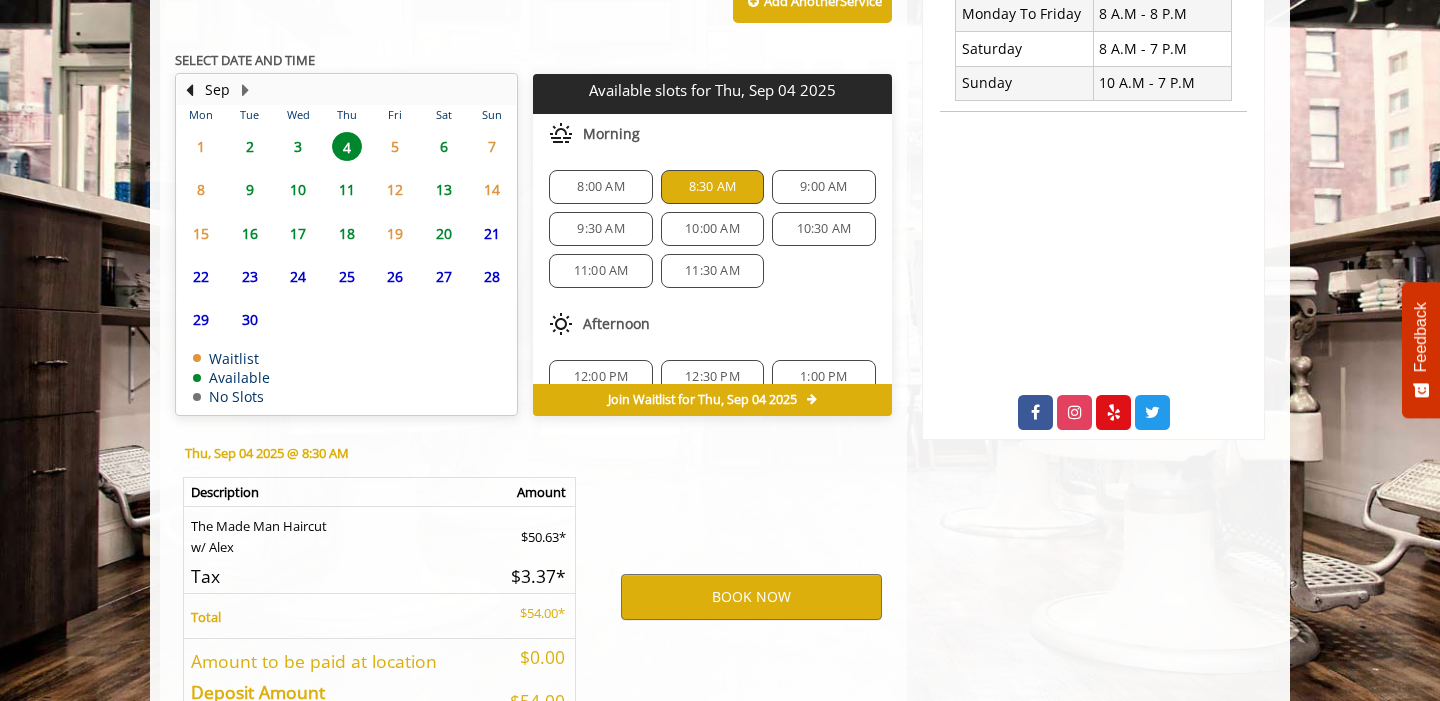 scroll, scrollTop: 938, scrollLeft: 0, axis: vertical 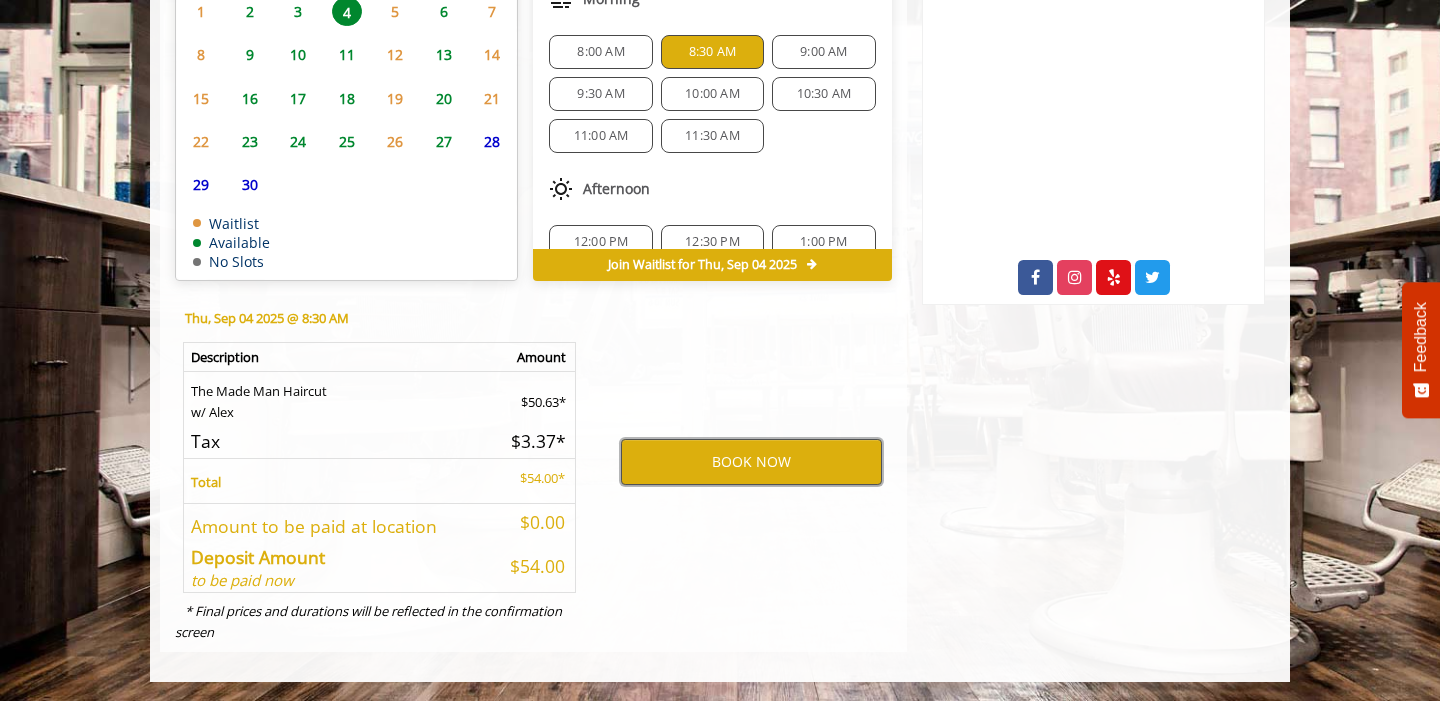 click on "BOOK NOW" at bounding box center [751, 462] 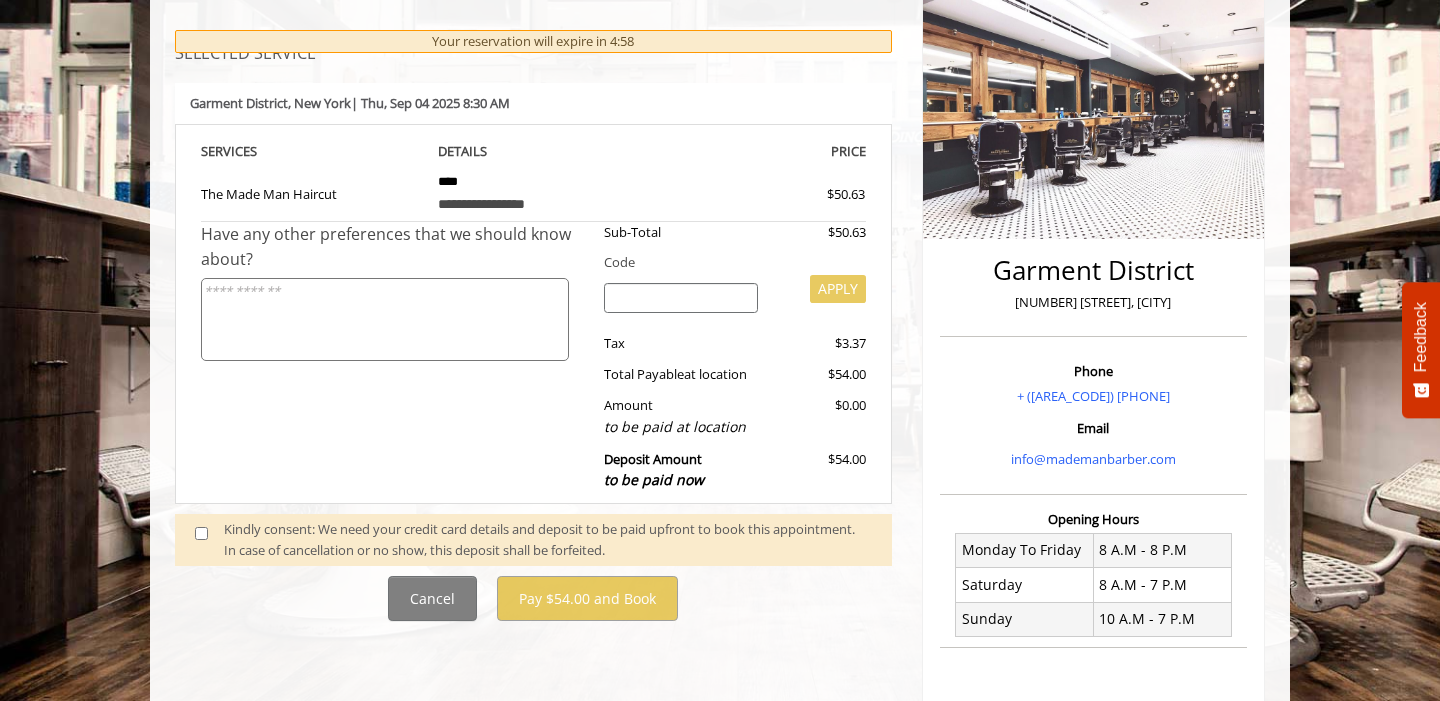 scroll, scrollTop: 307, scrollLeft: 0, axis: vertical 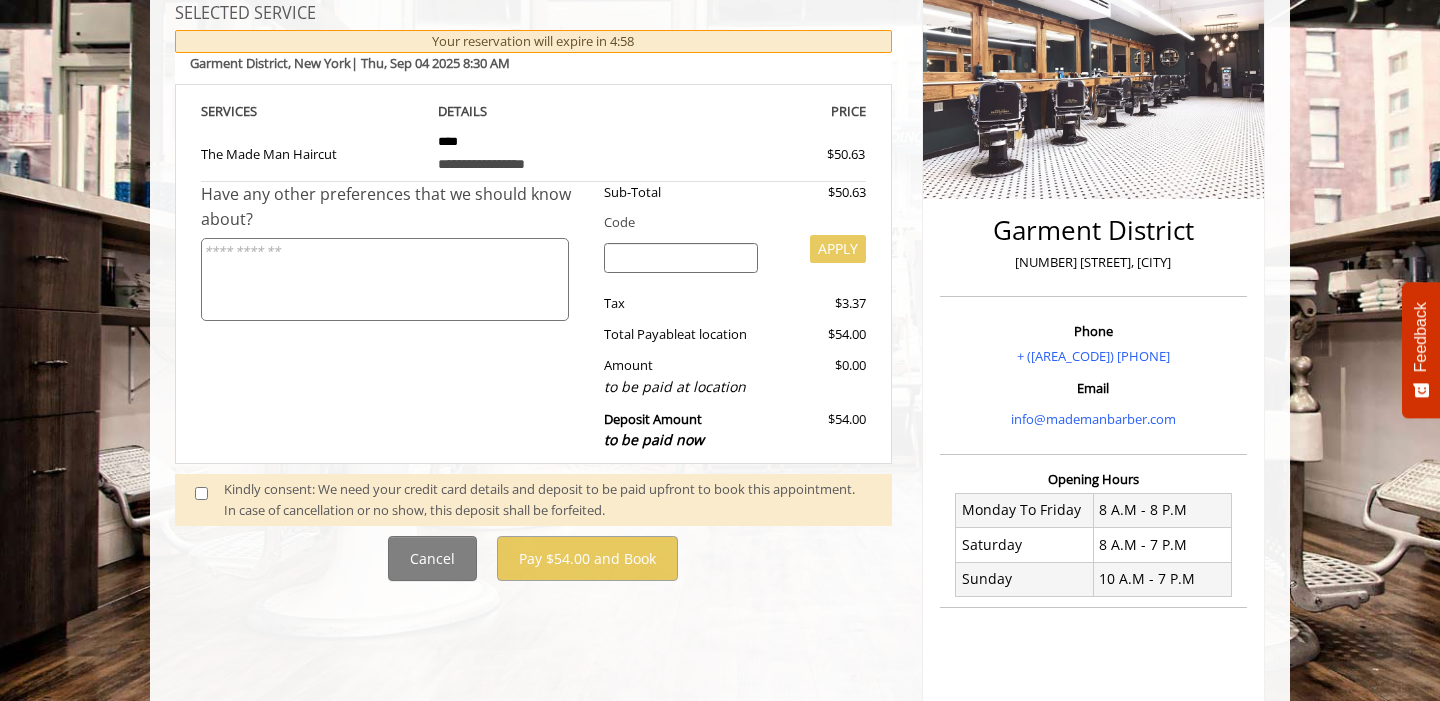 click on "Kindly consent: We need your credit card details and deposit to be paid upfront to book this appointment. In case of cancellation or no show, this deposit shall be forfeited." at bounding box center (548, 500) 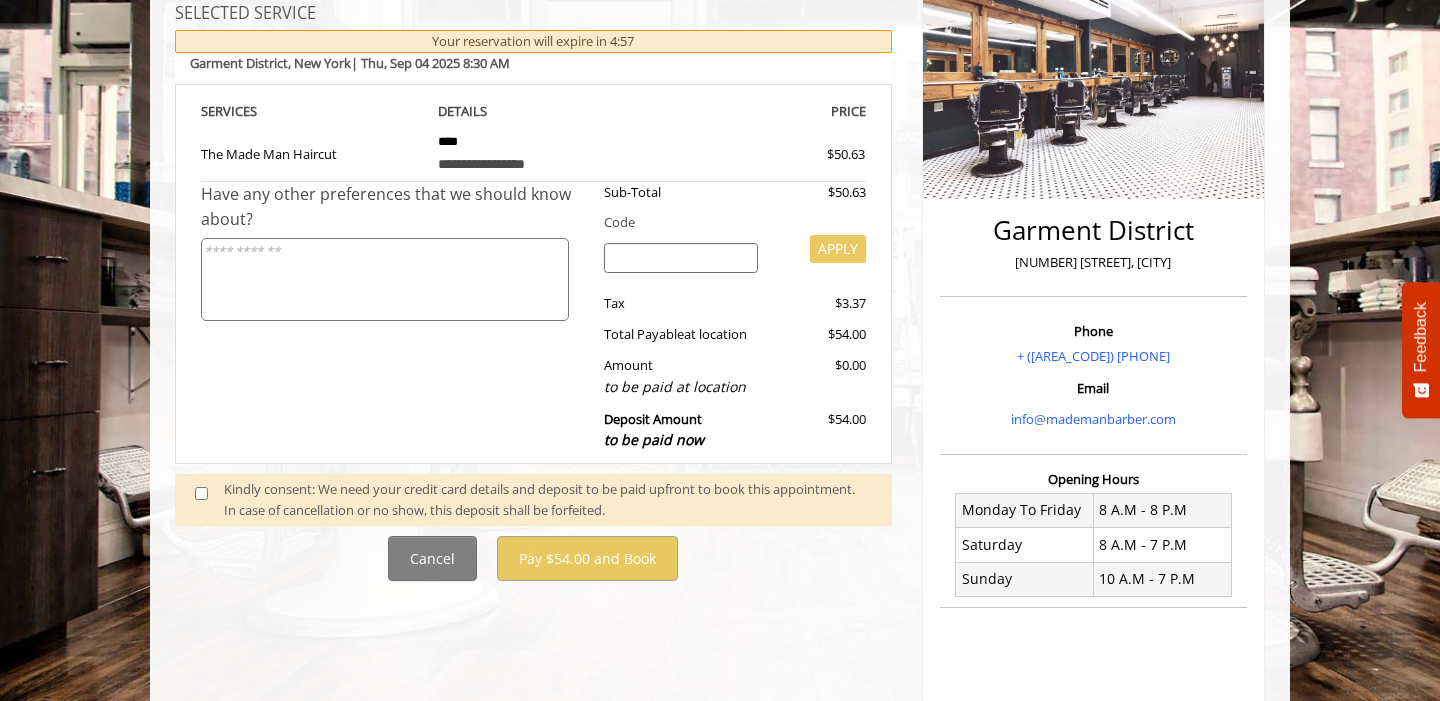 click 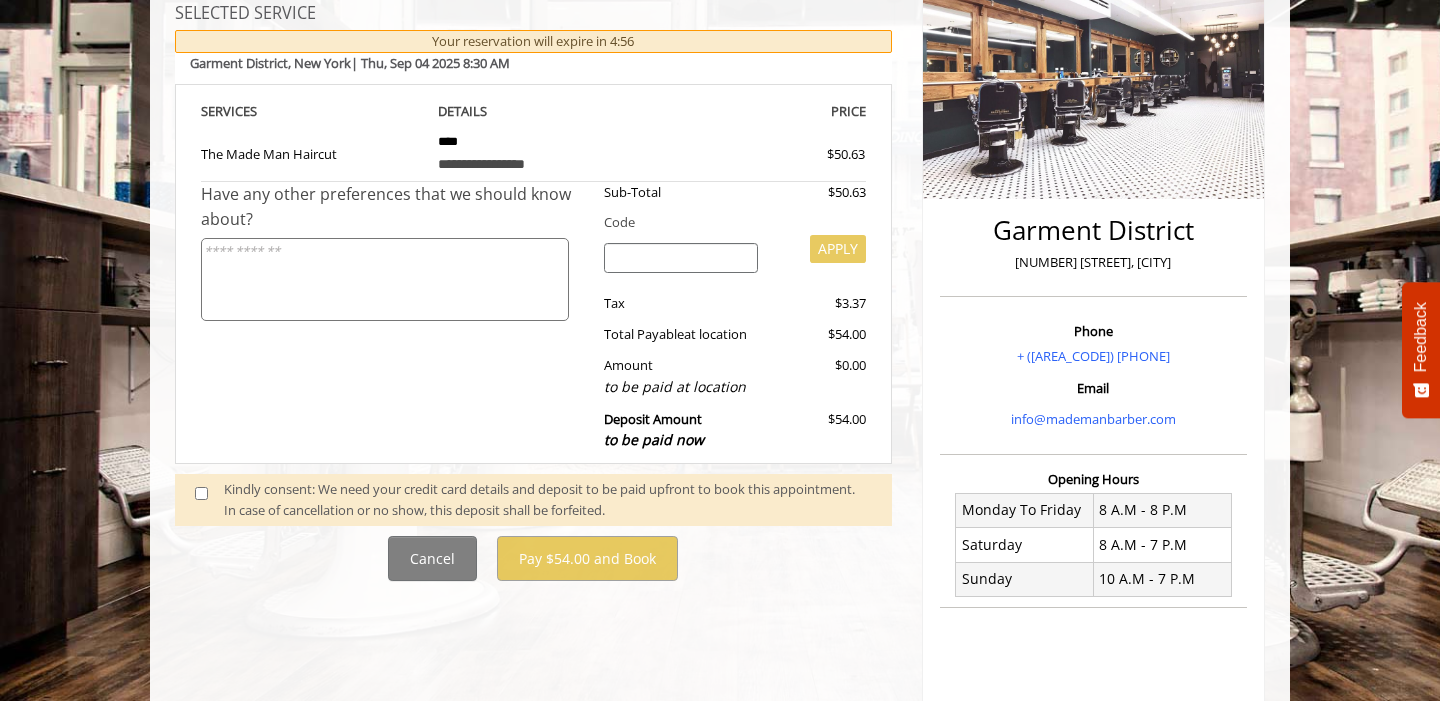 click 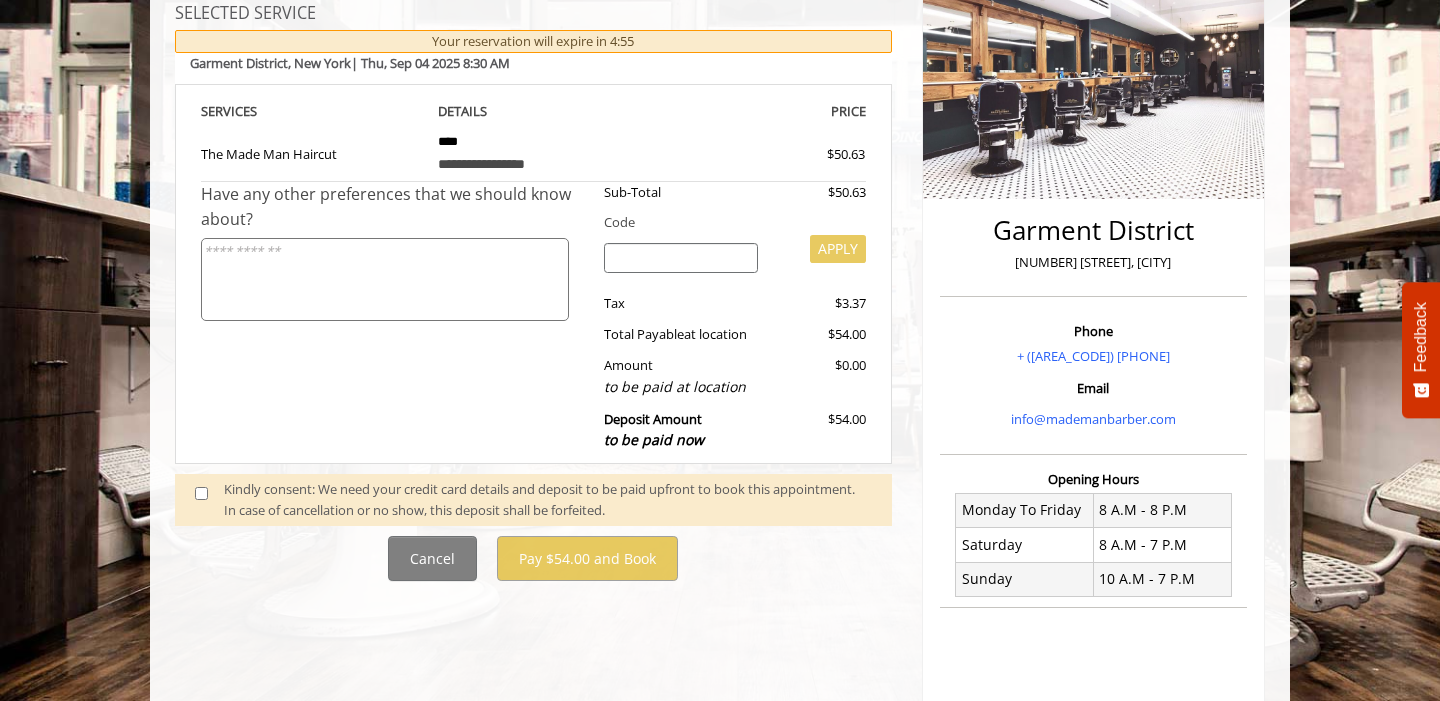 click 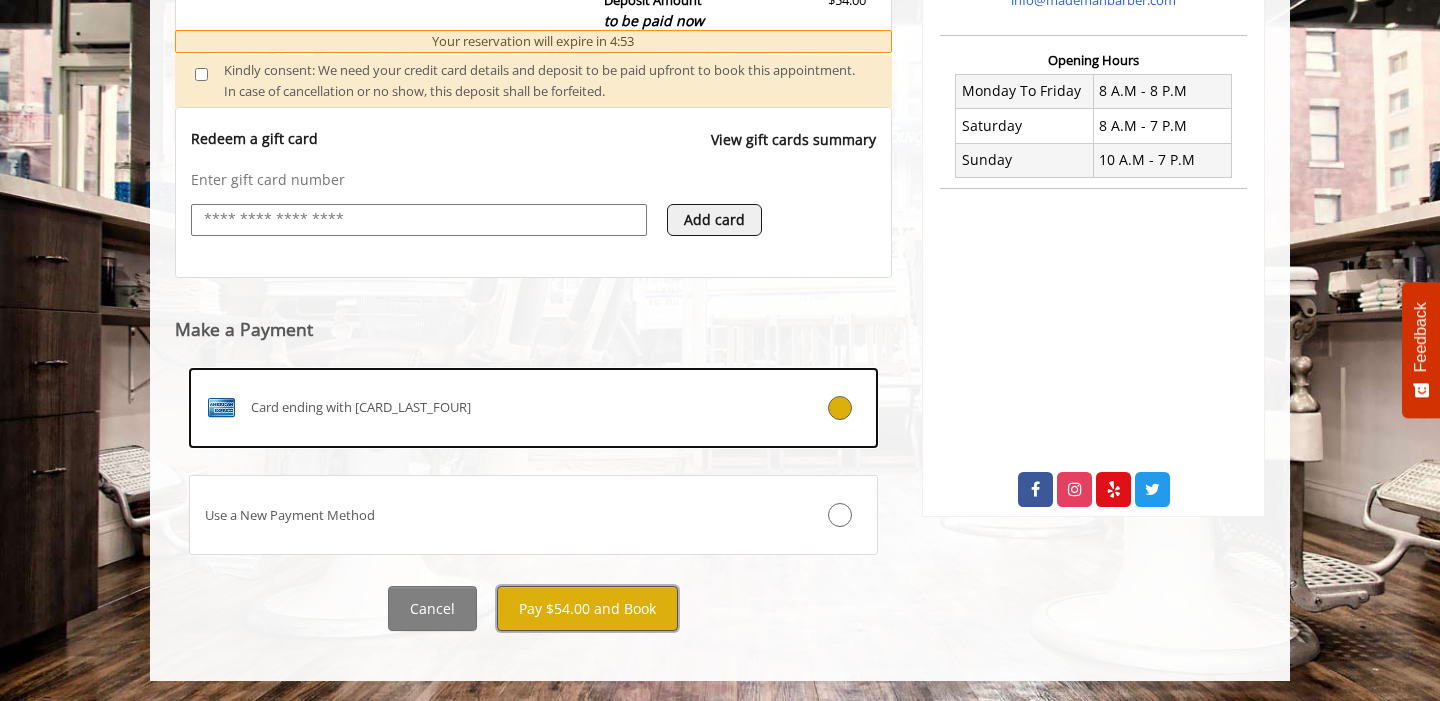 click on "Pay $54.00 and Book" at bounding box center (587, 608) 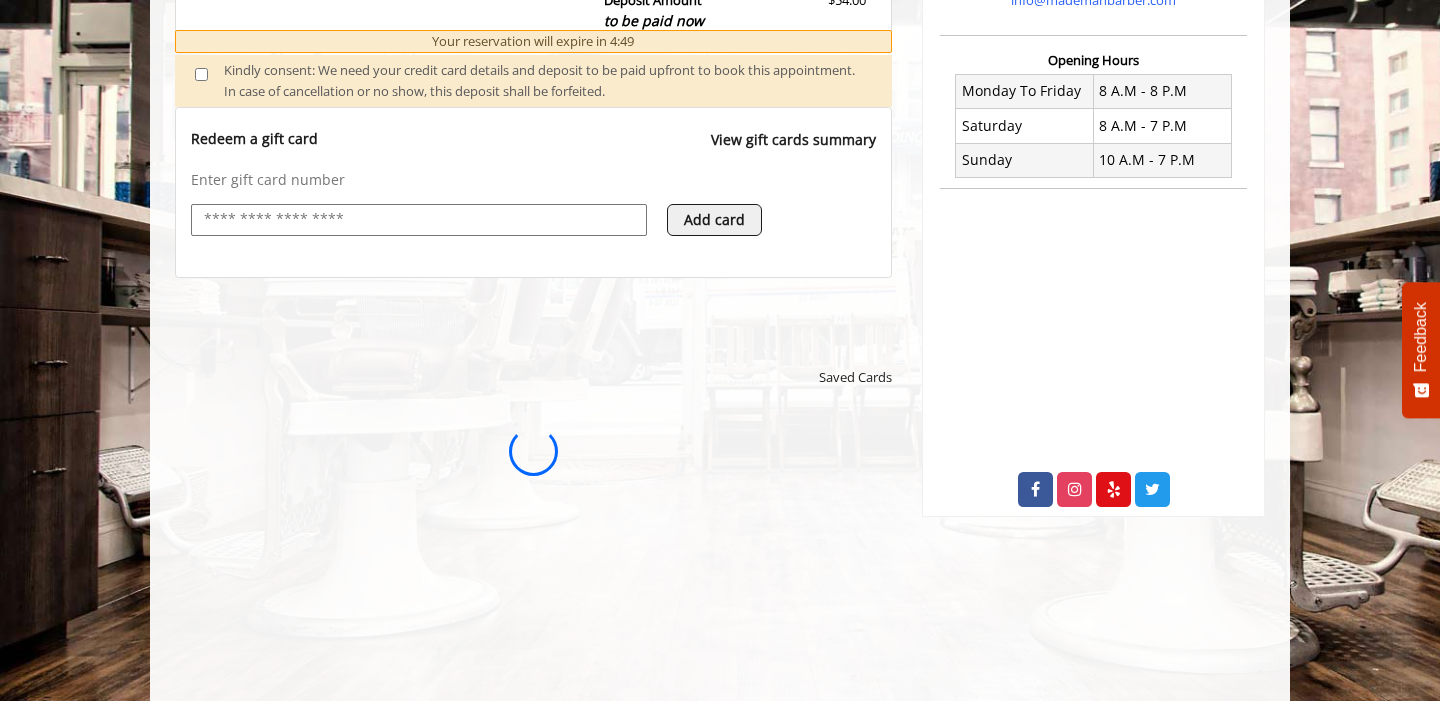 scroll, scrollTop: 0, scrollLeft: 0, axis: both 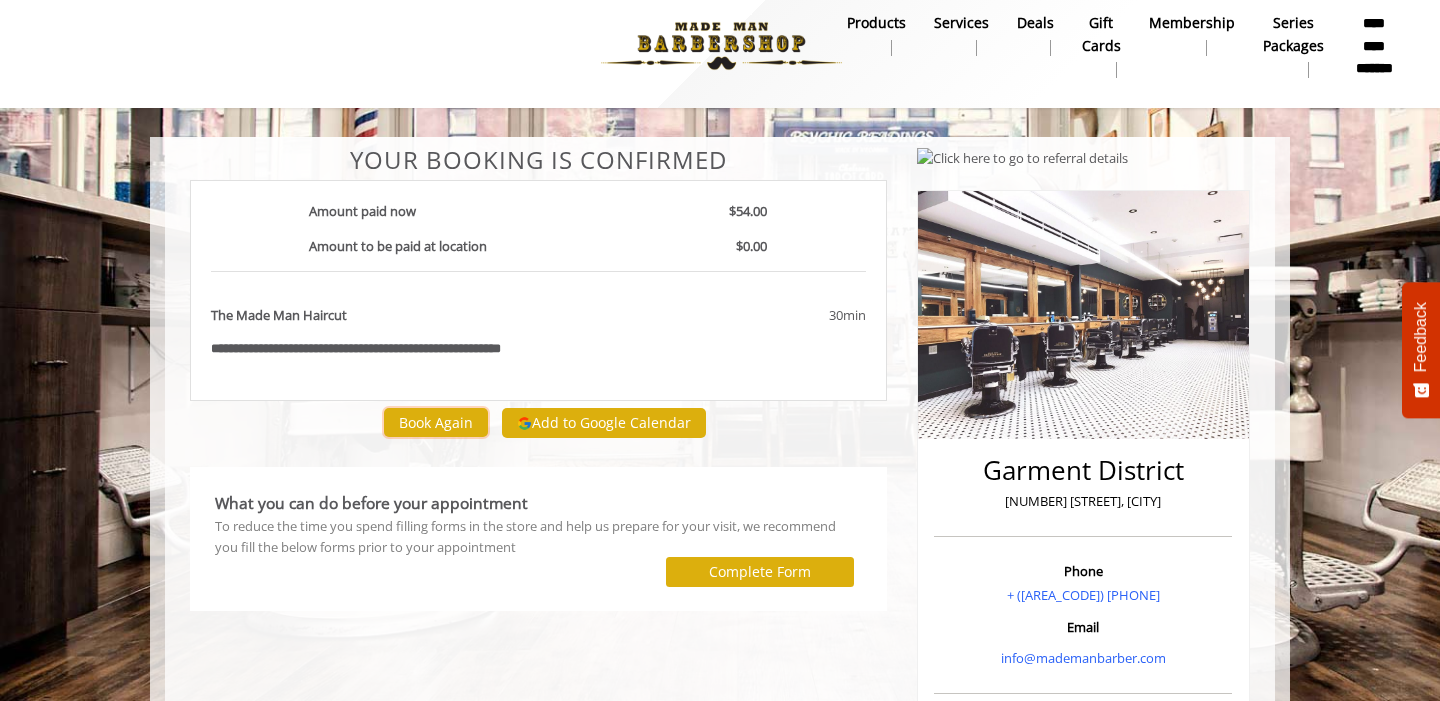 click on "Book Again" at bounding box center (436, 422) 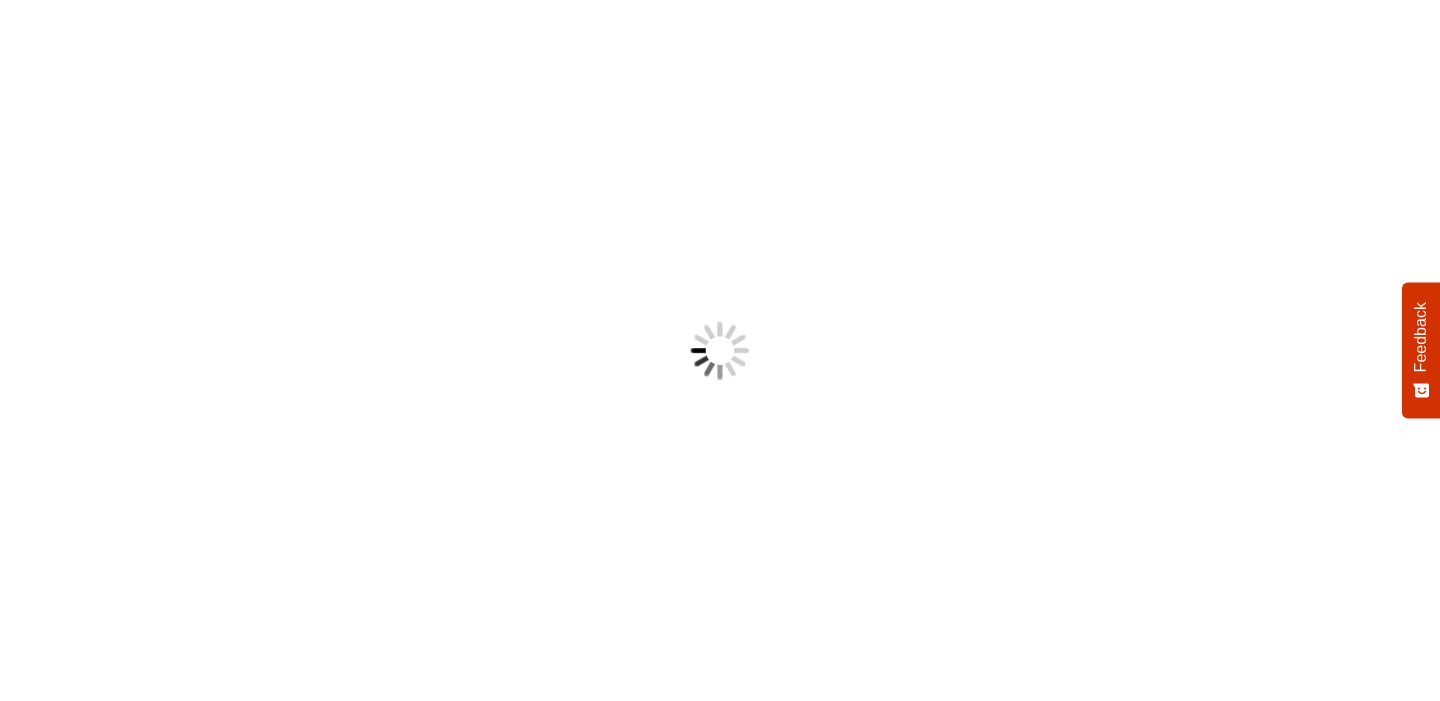 scroll, scrollTop: 0, scrollLeft: 0, axis: both 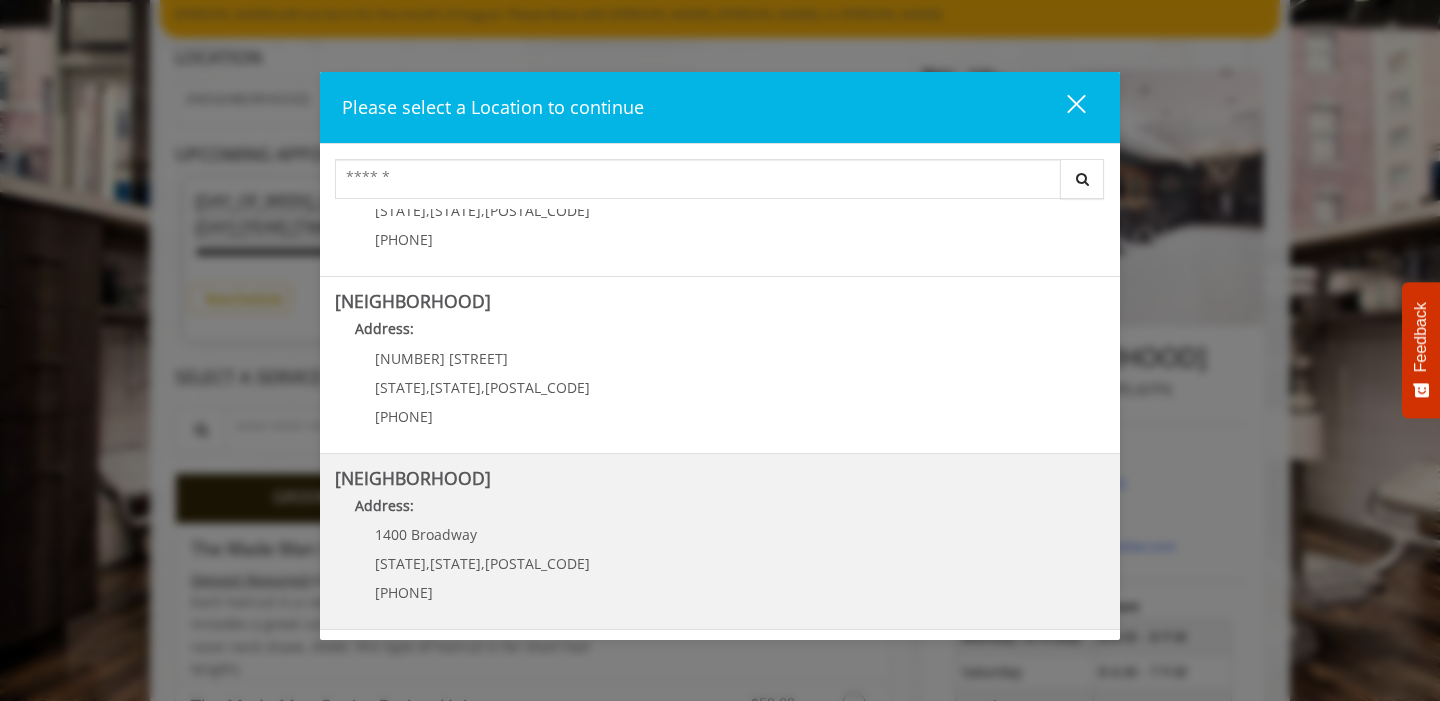 click on "Address:" at bounding box center [720, 511] 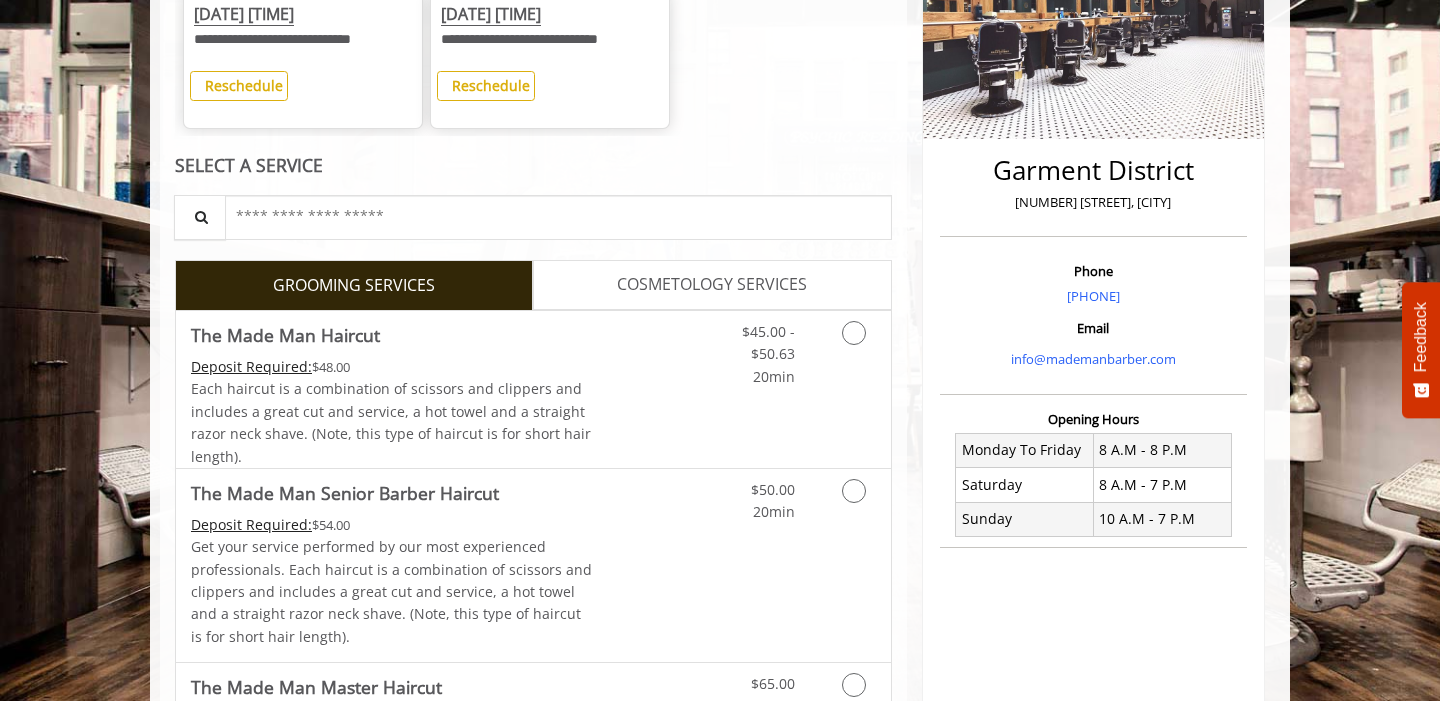 scroll, scrollTop: 413, scrollLeft: 0, axis: vertical 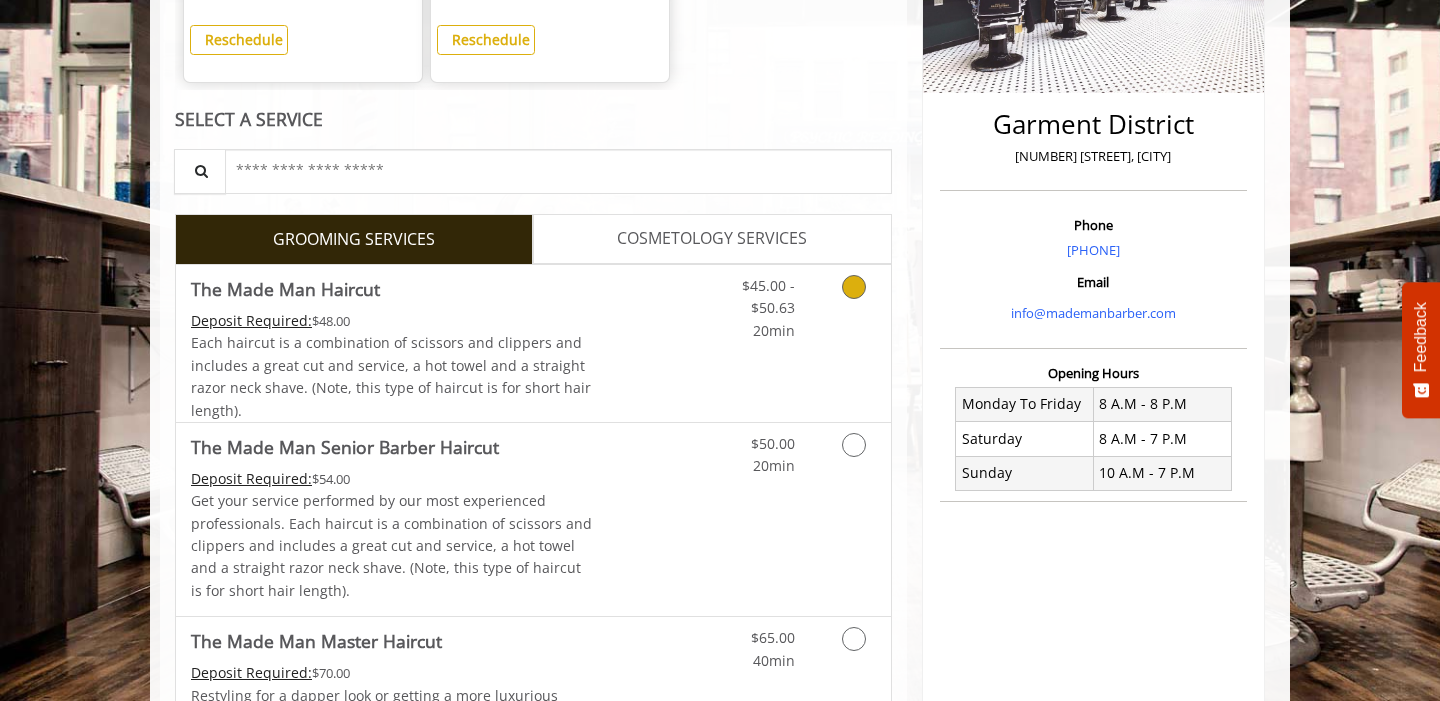 click at bounding box center [850, 303] 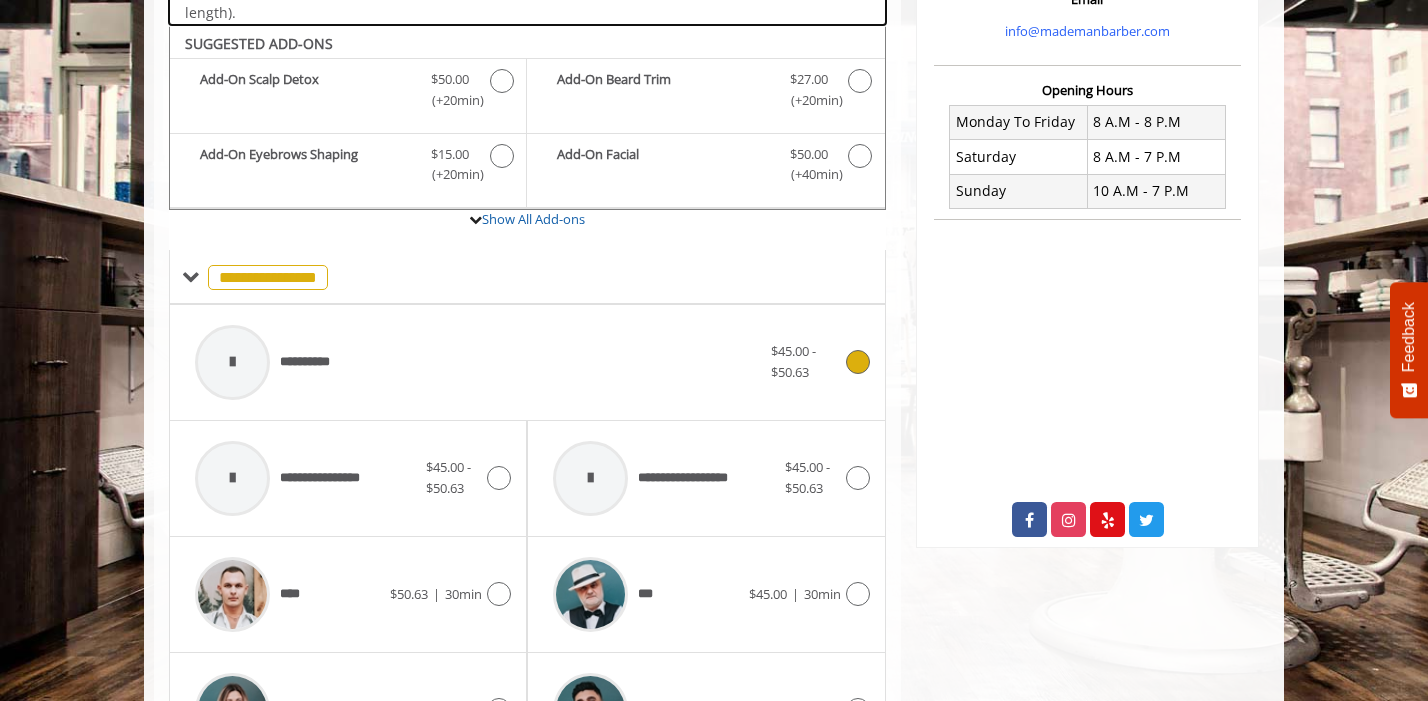 scroll, scrollTop: 719, scrollLeft: 0, axis: vertical 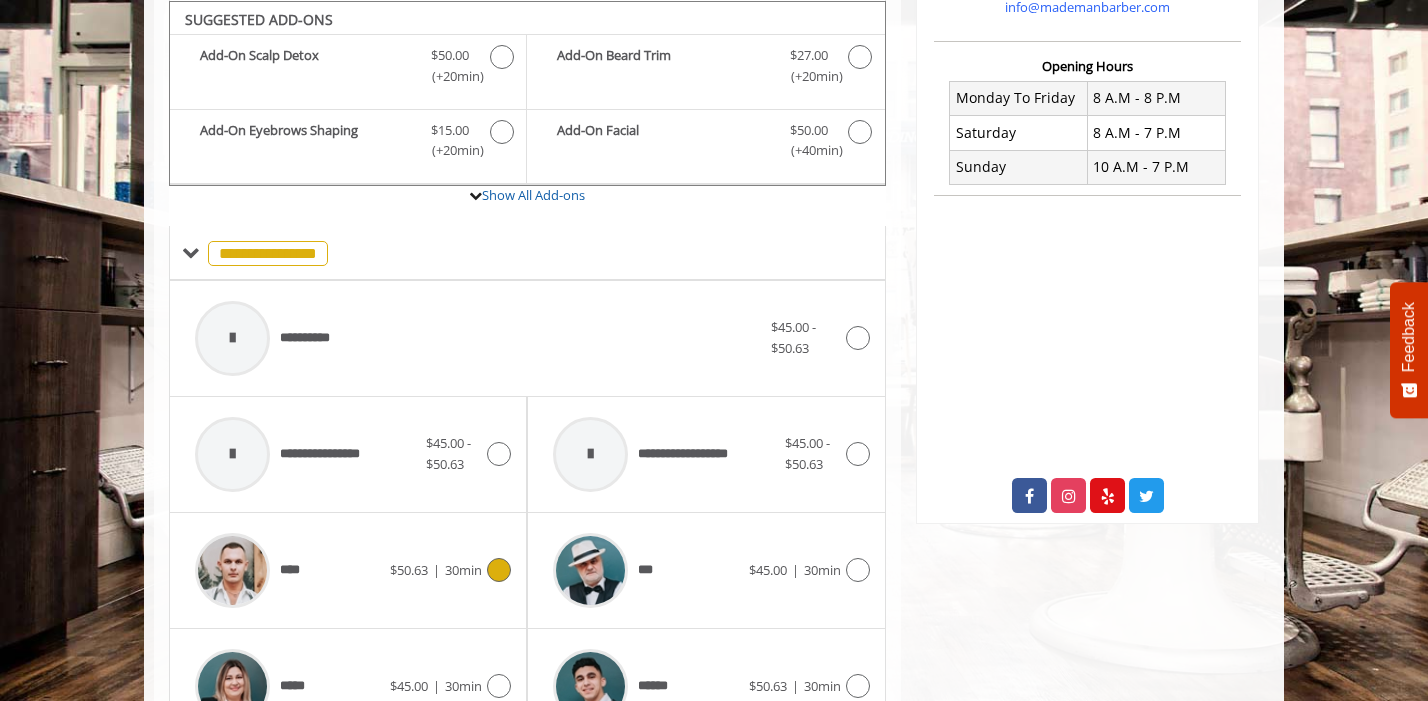 click on "**** $50.63 | 30min" at bounding box center (348, 570) 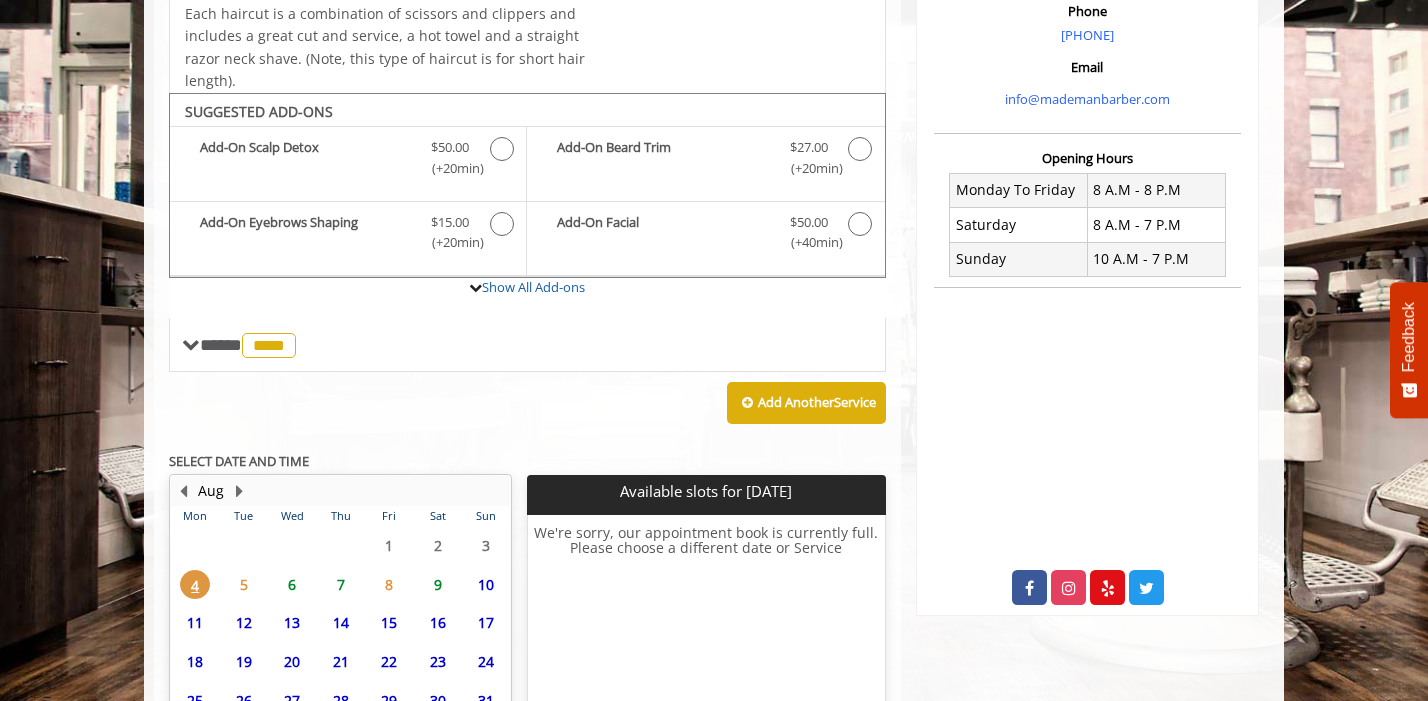 scroll, scrollTop: 810, scrollLeft: 0, axis: vertical 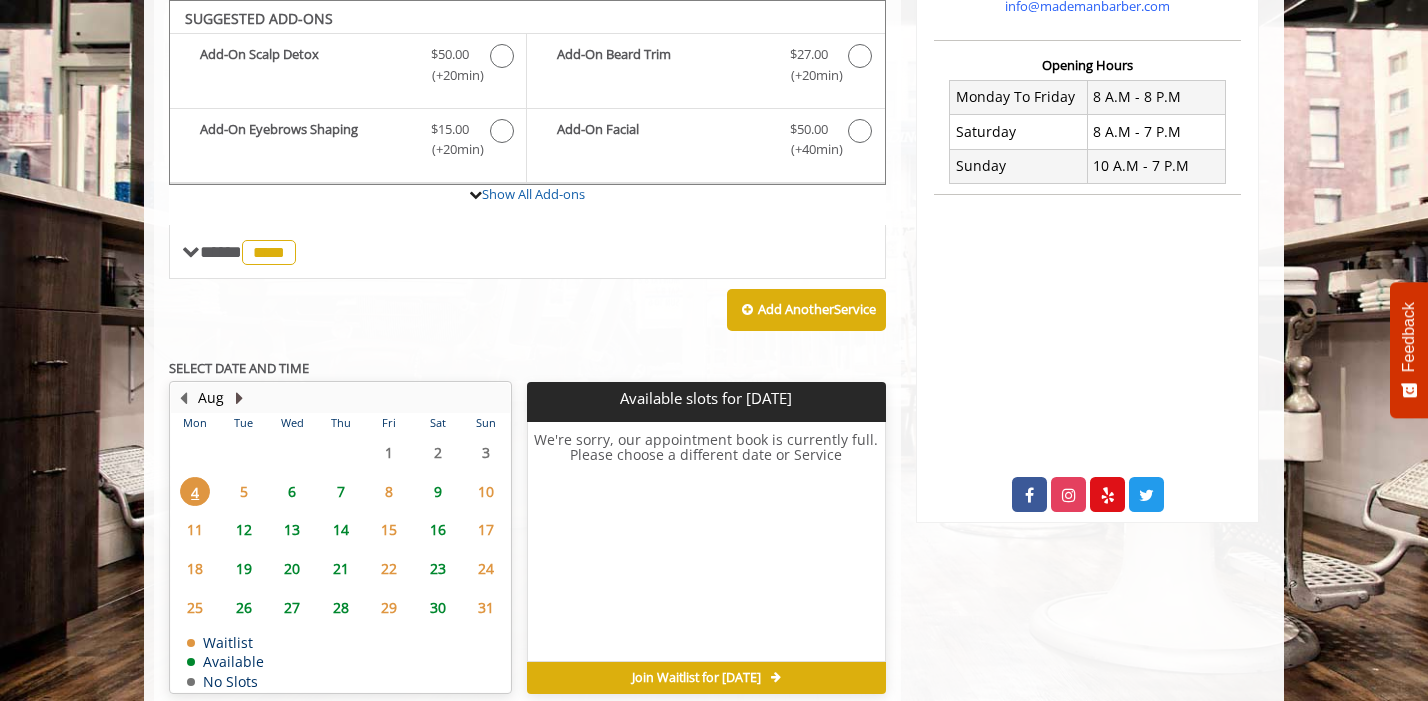 click at bounding box center [239, 398] 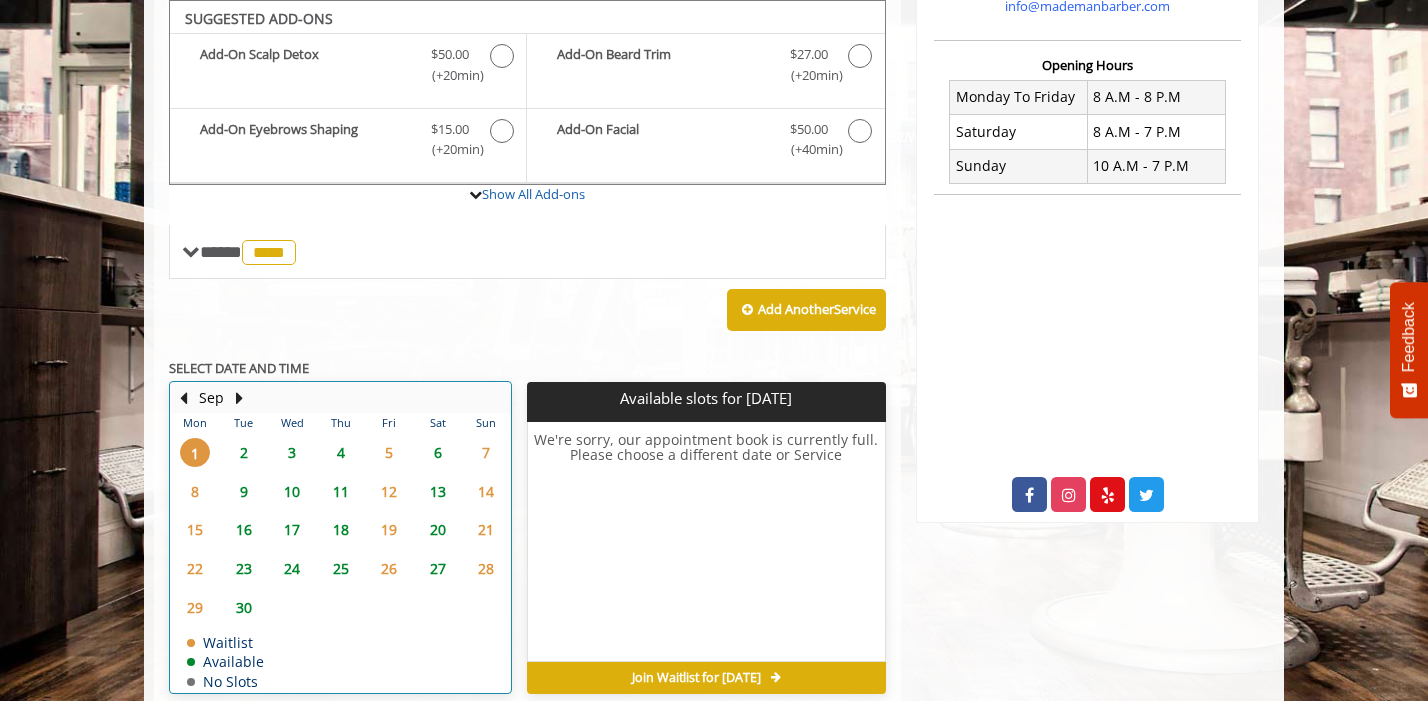 click on "25" 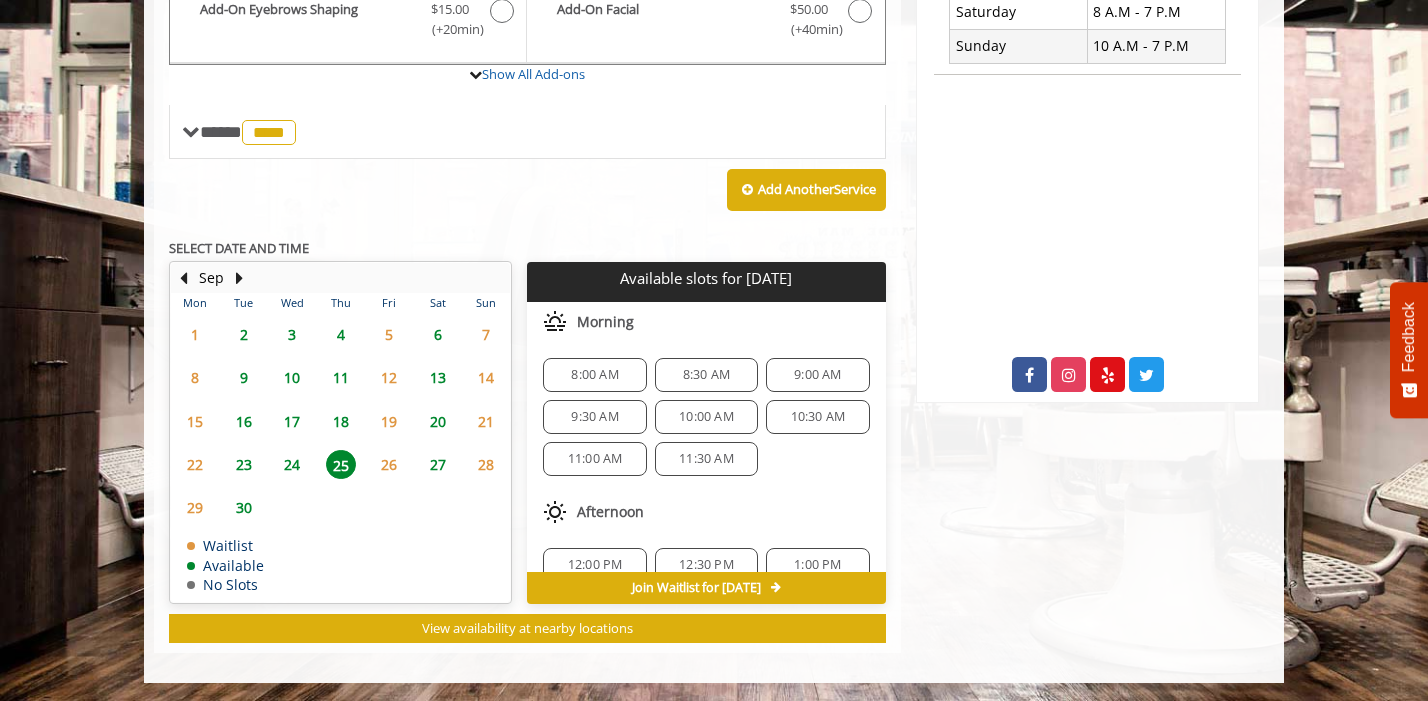 click on "8:30 AM" 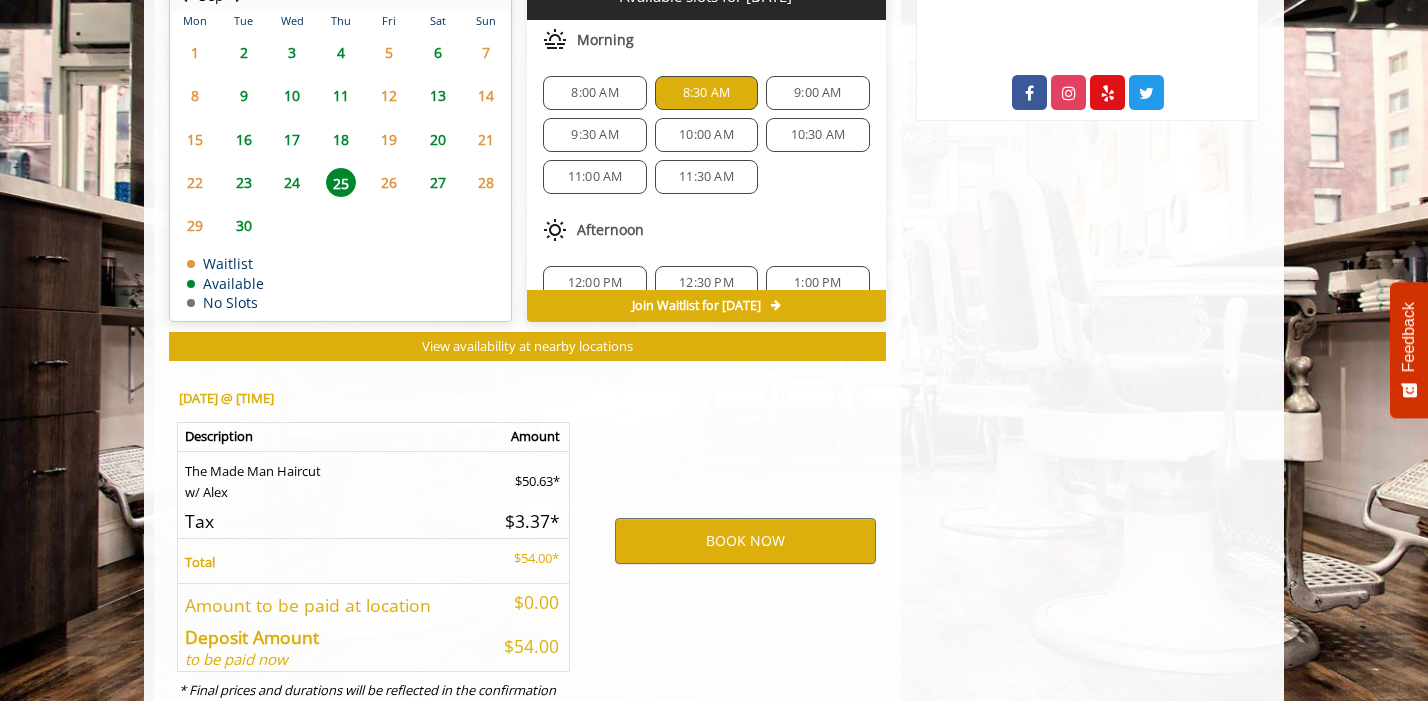 scroll, scrollTop: 1202, scrollLeft: 0, axis: vertical 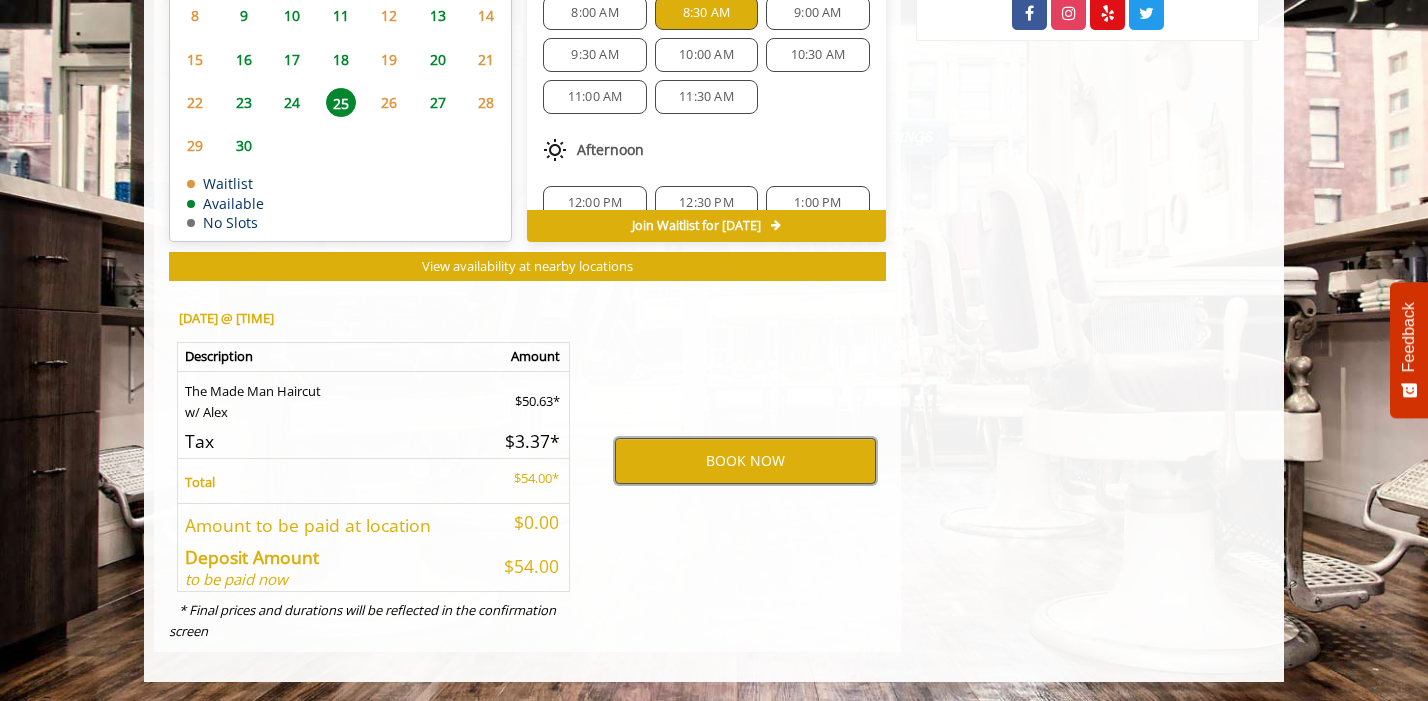 click on "BOOK NOW" at bounding box center [745, 461] 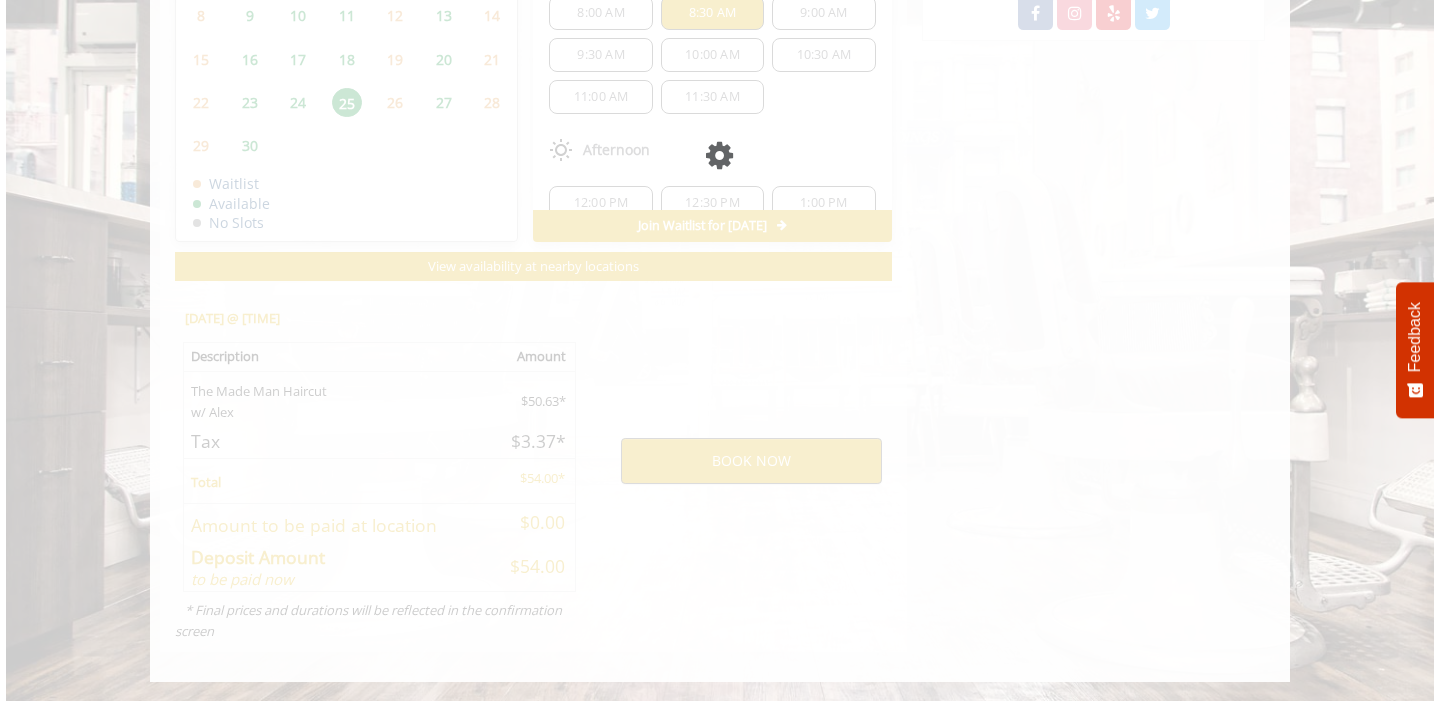 scroll, scrollTop: 0, scrollLeft: 0, axis: both 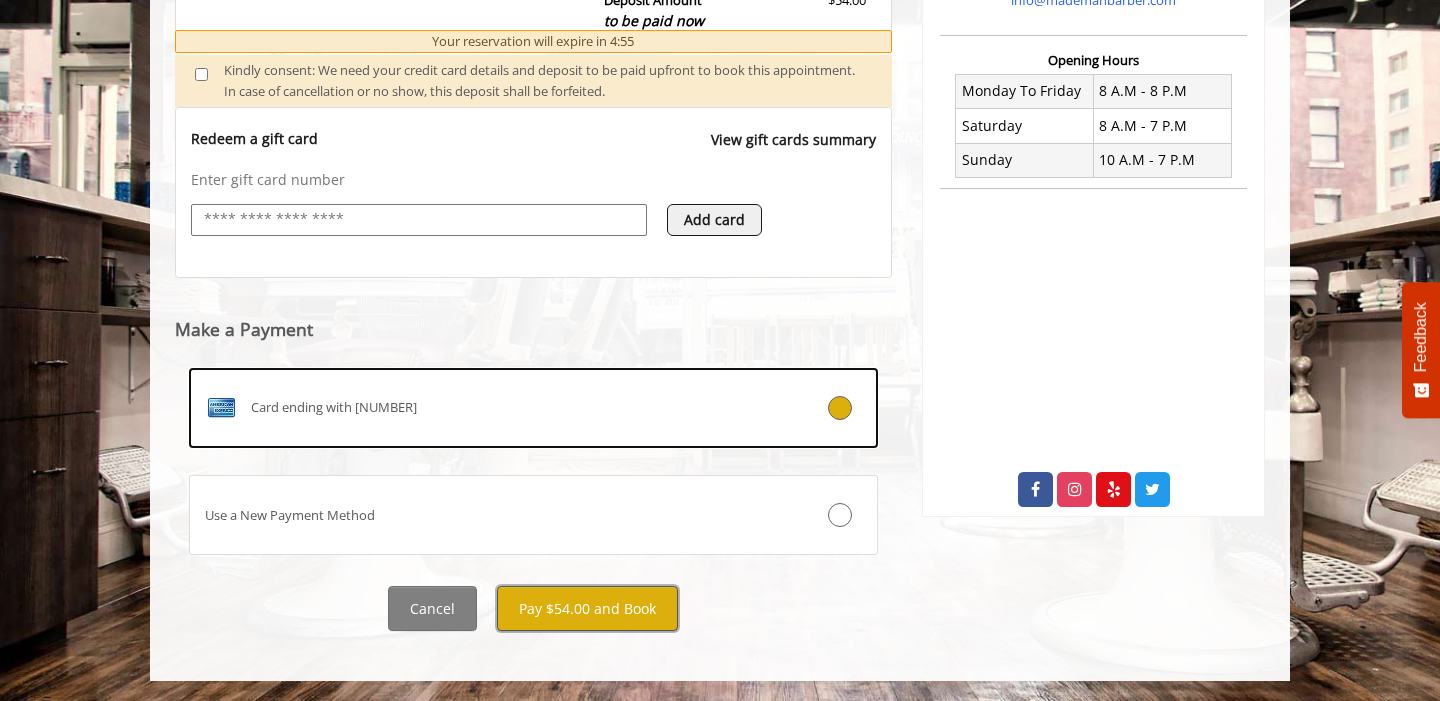 click on "Pay $54.00 and Book" at bounding box center [587, 608] 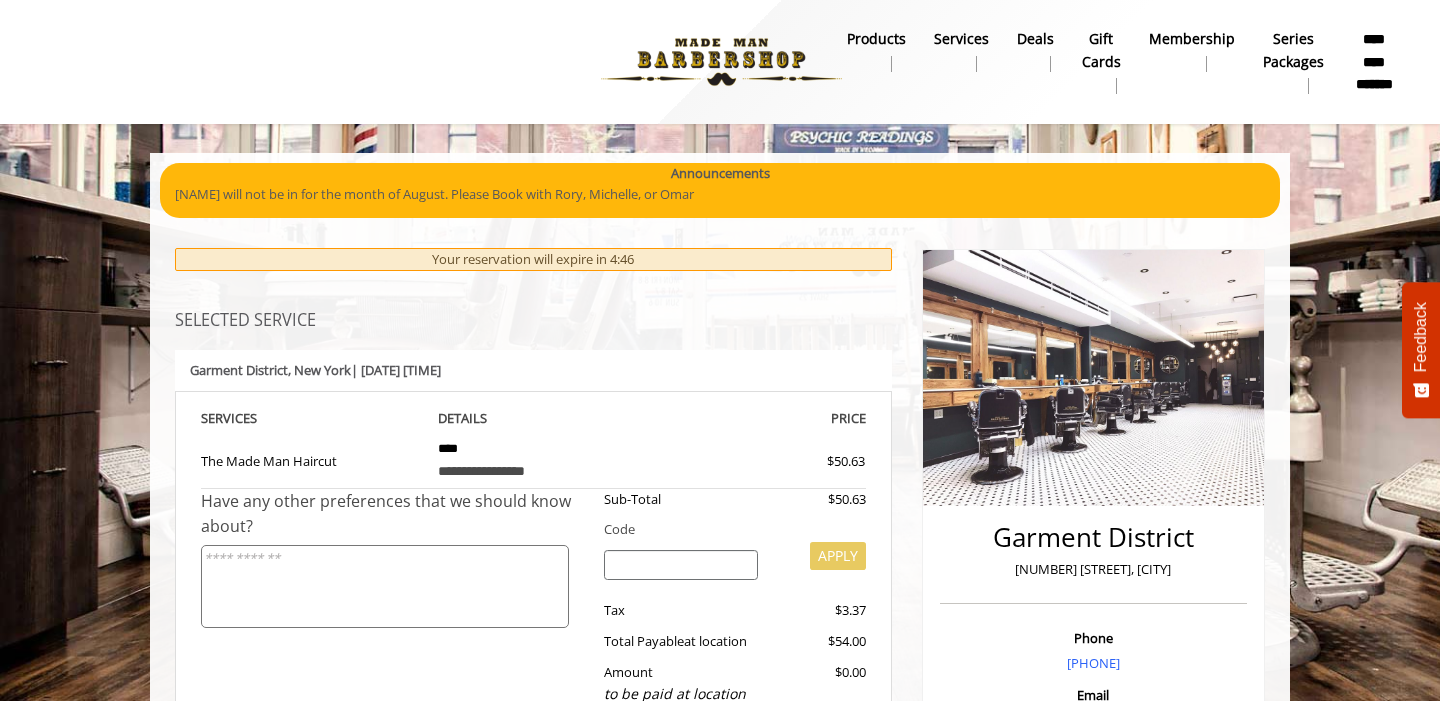 scroll, scrollTop: 53, scrollLeft: 0, axis: vertical 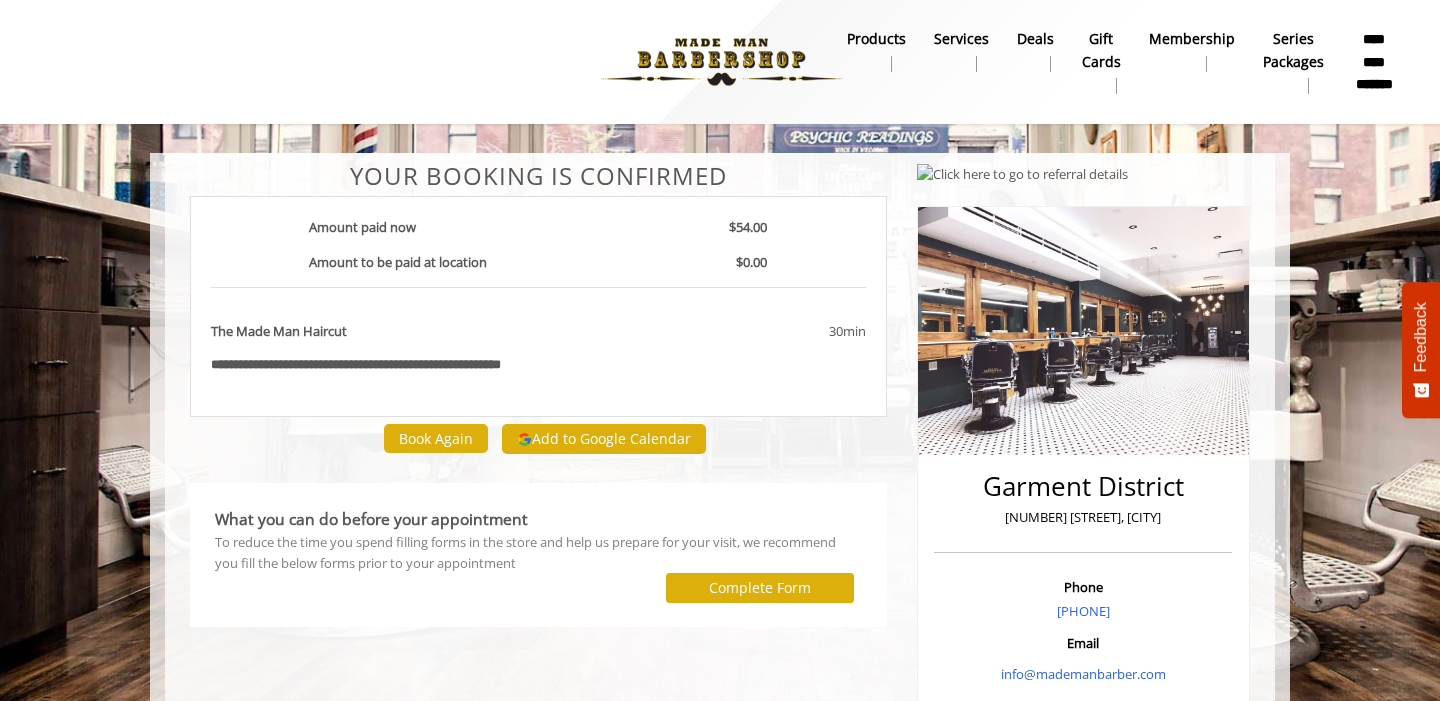 click on "**********" at bounding box center (1374, 61) 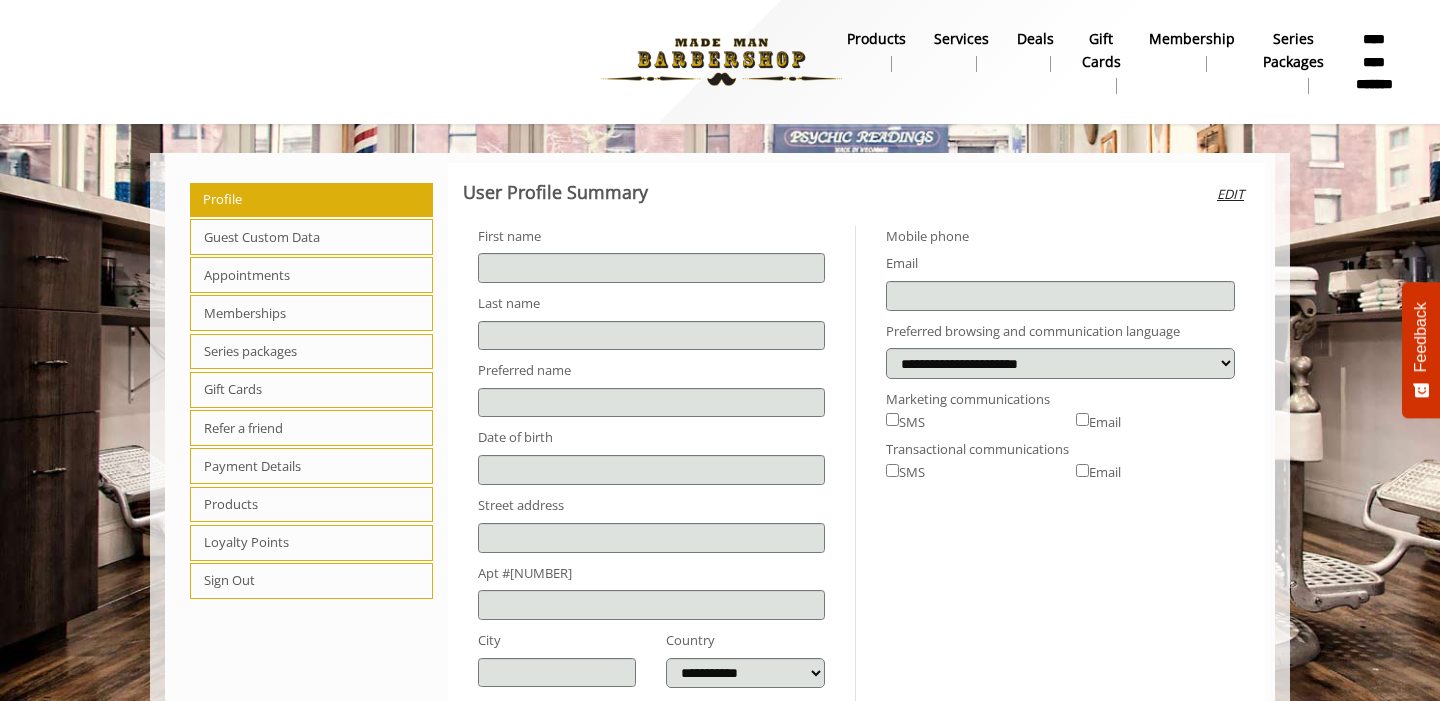 type on "**********" 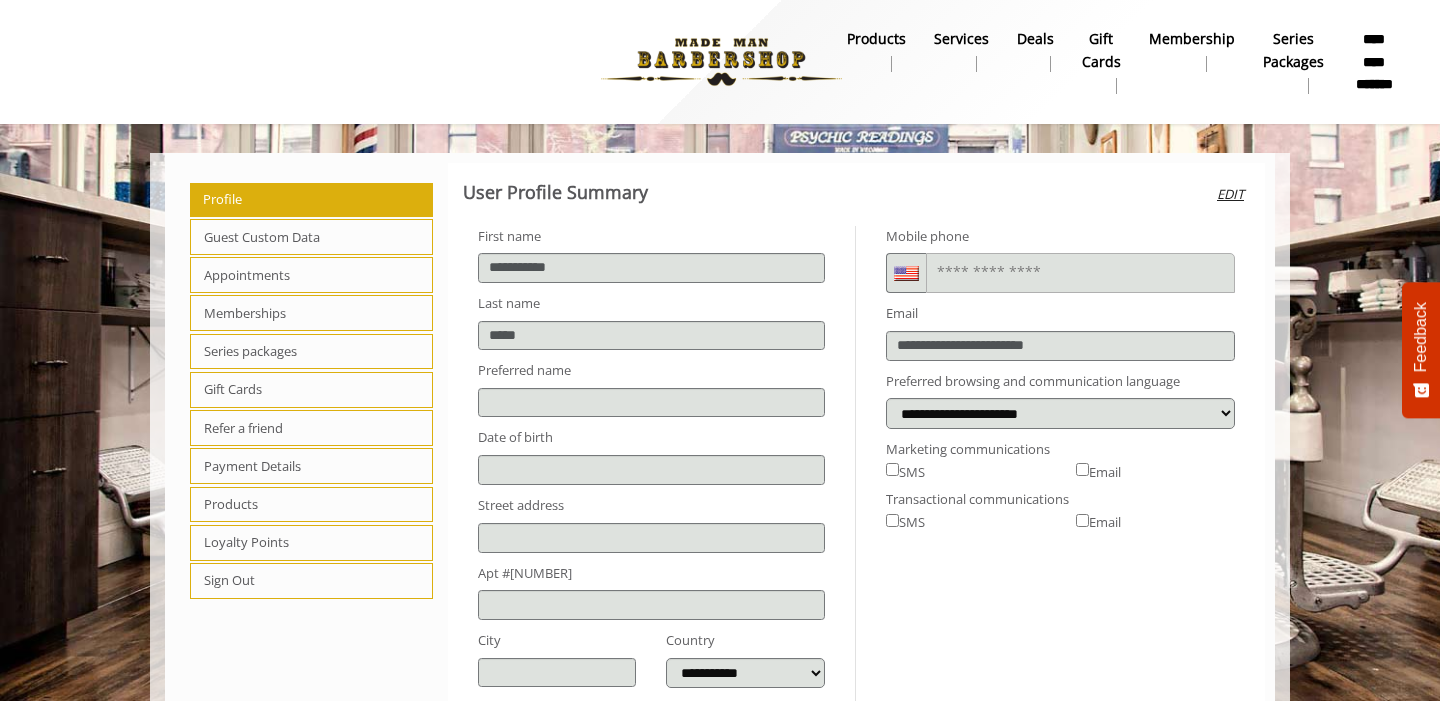 click on "Appointments" at bounding box center (311, 275) 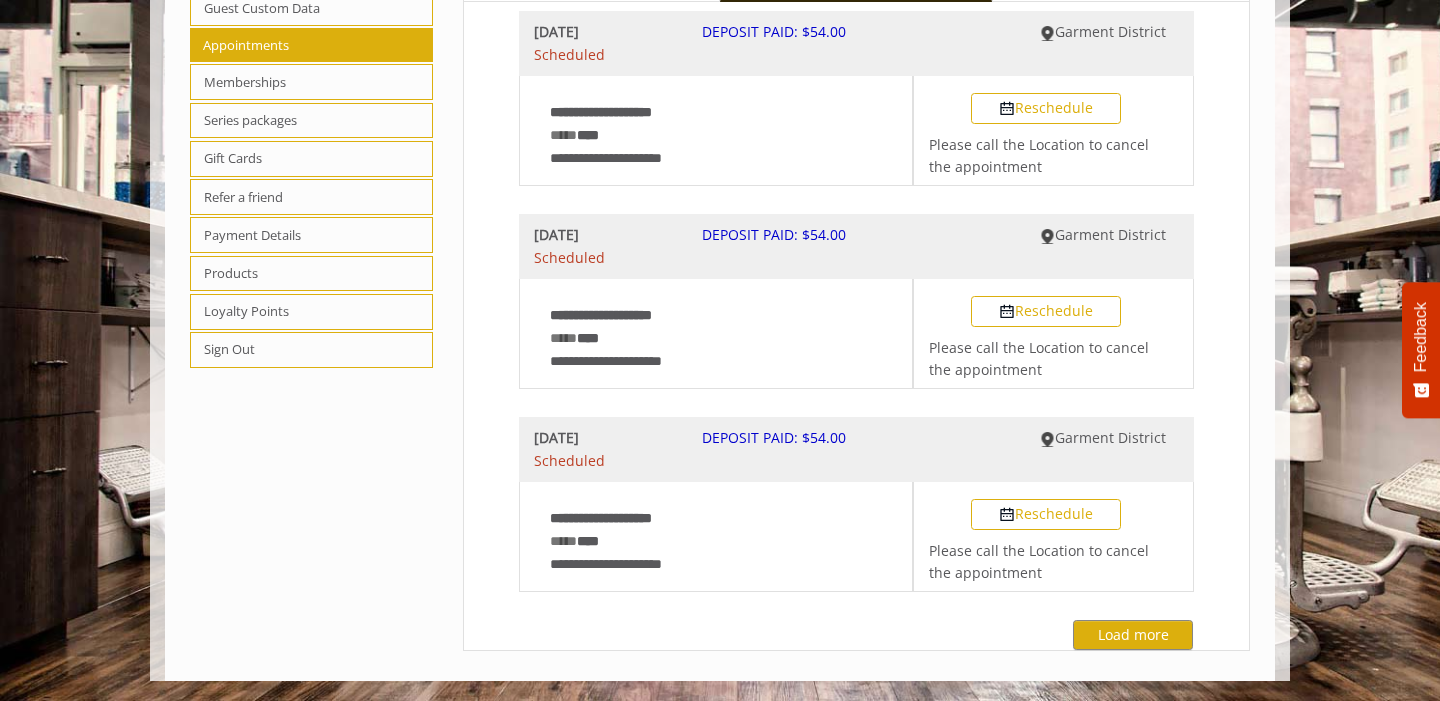 scroll, scrollTop: 0, scrollLeft: 0, axis: both 